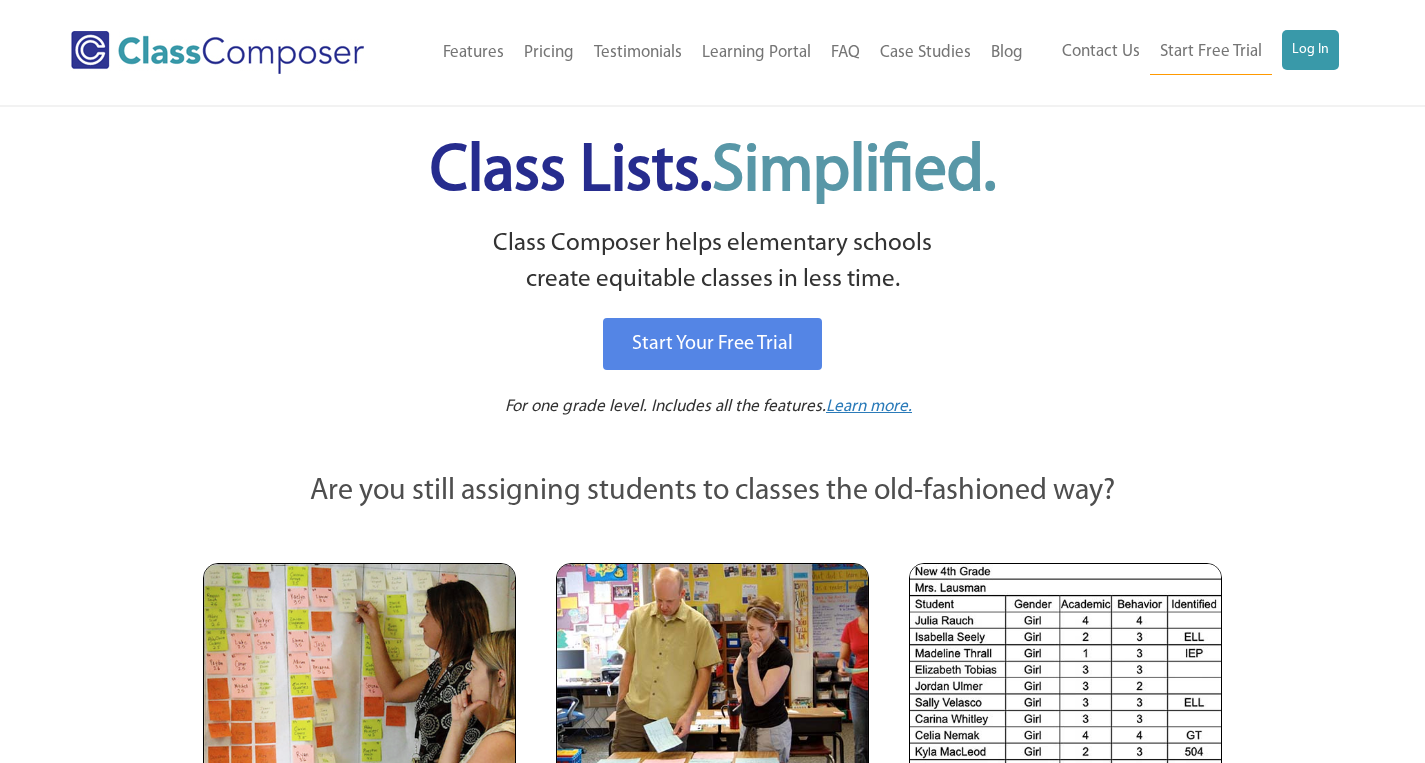 scroll, scrollTop: 0, scrollLeft: 0, axis: both 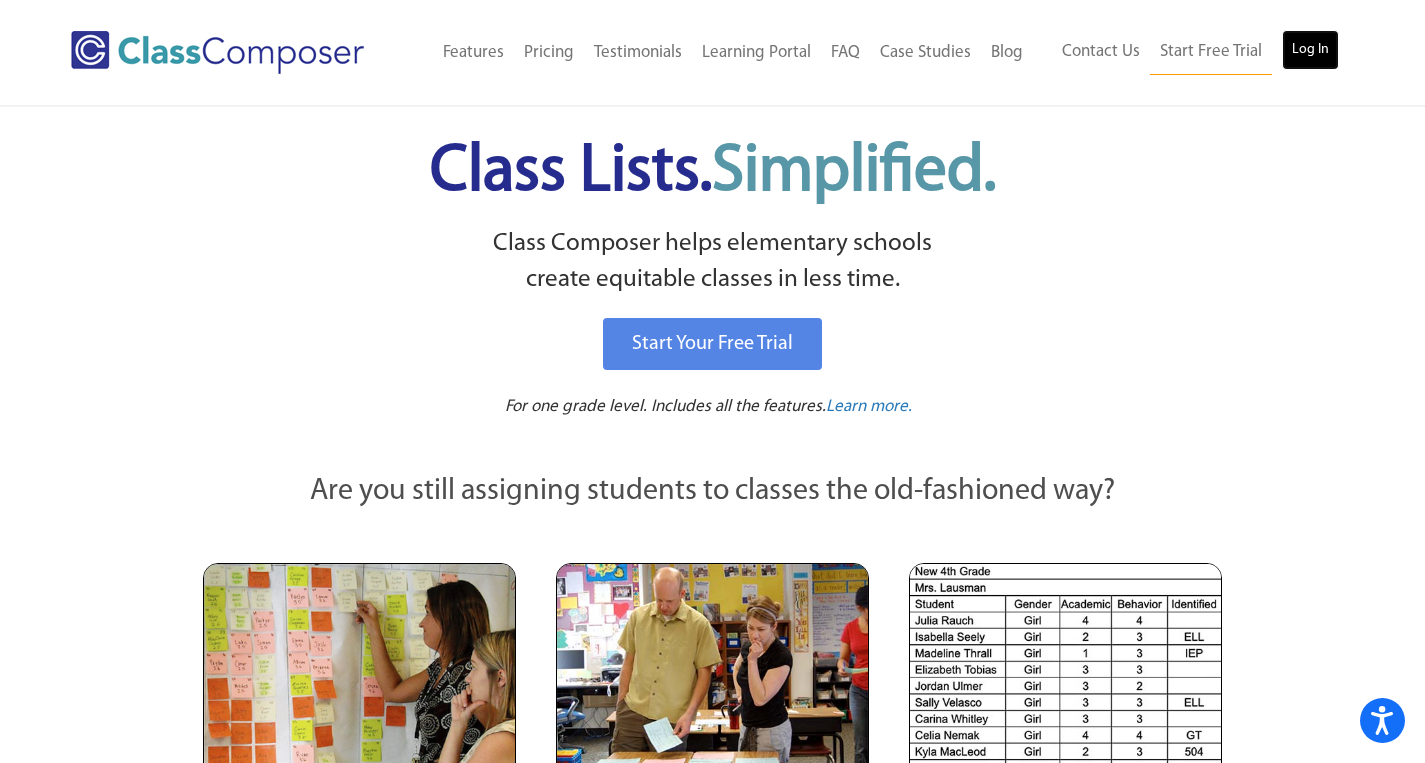click on "Log In" at bounding box center [1310, 50] 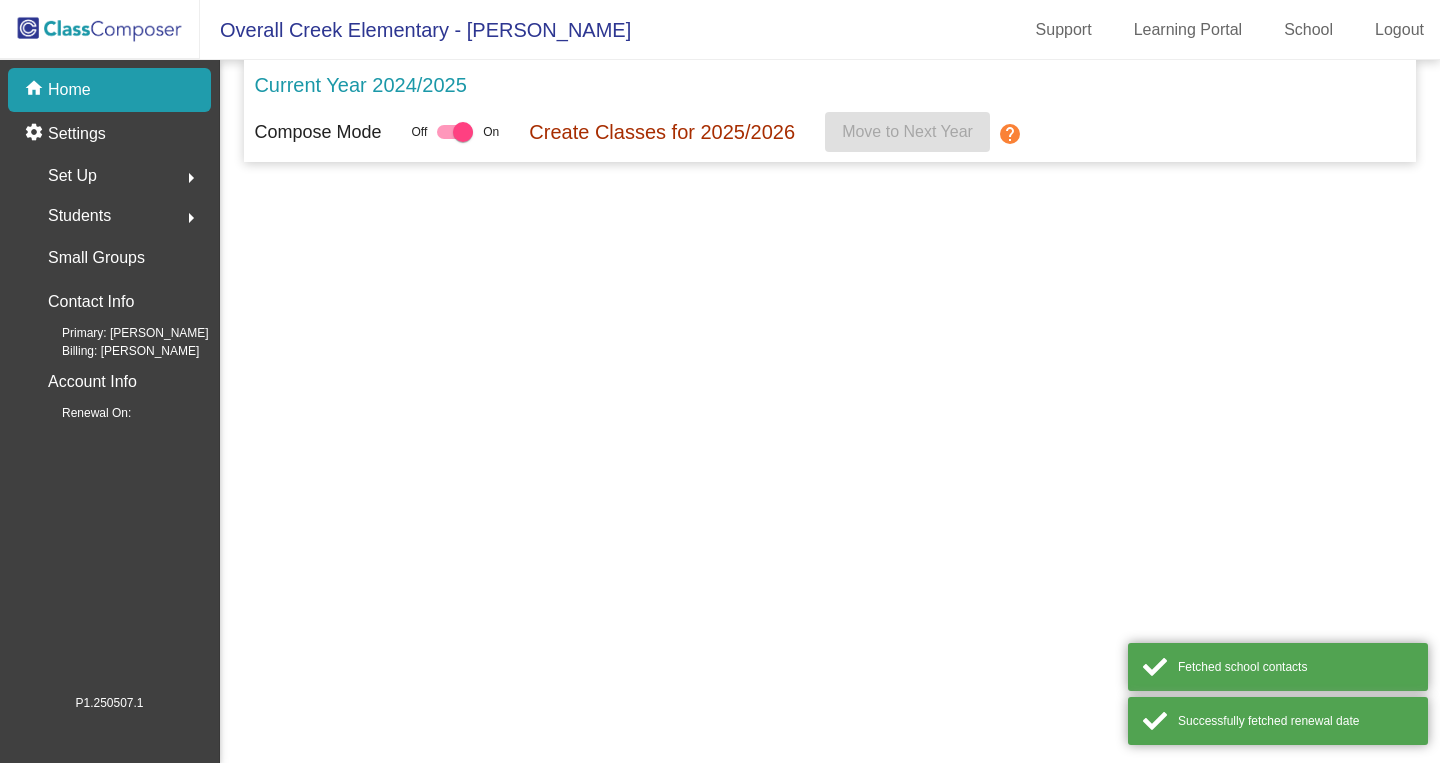 scroll, scrollTop: 0, scrollLeft: 0, axis: both 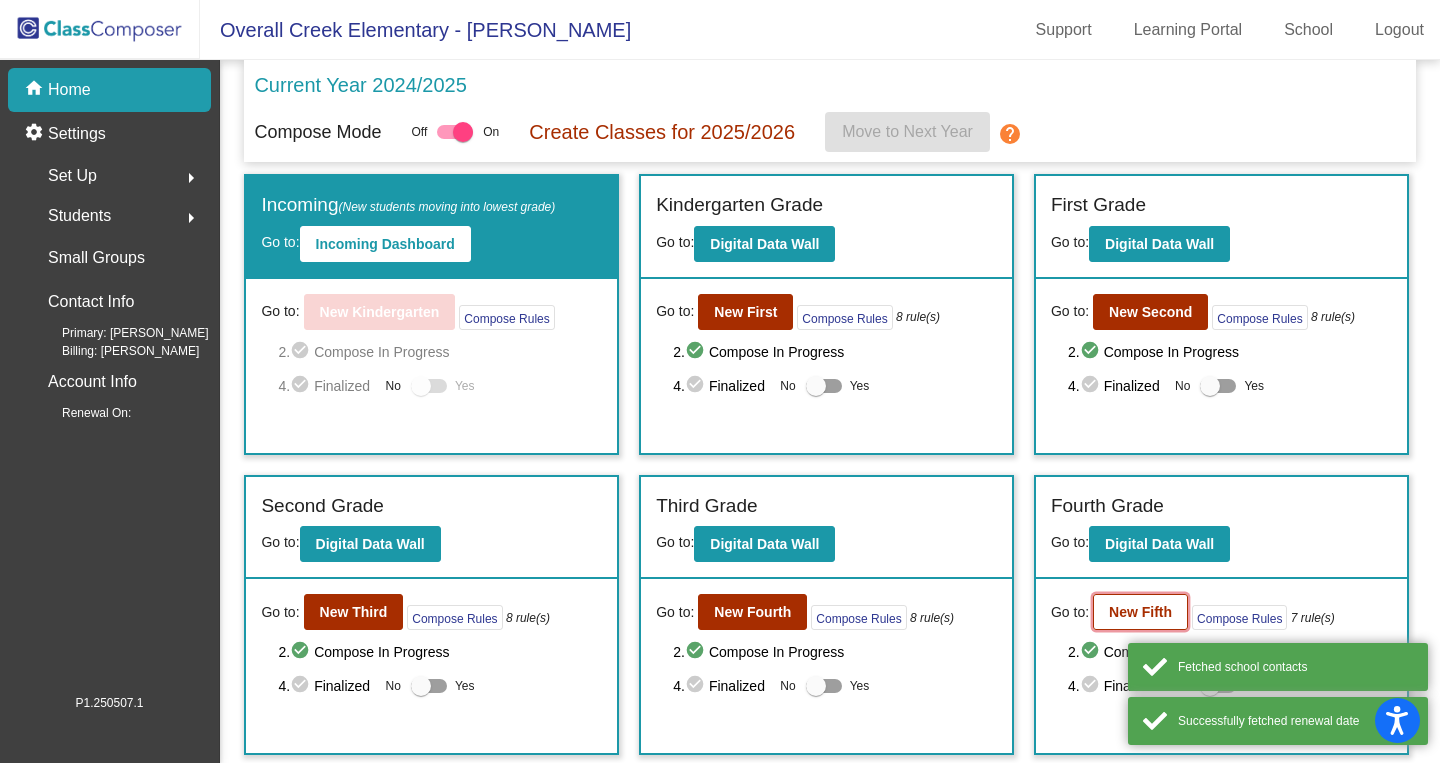 click on "New Fifth" 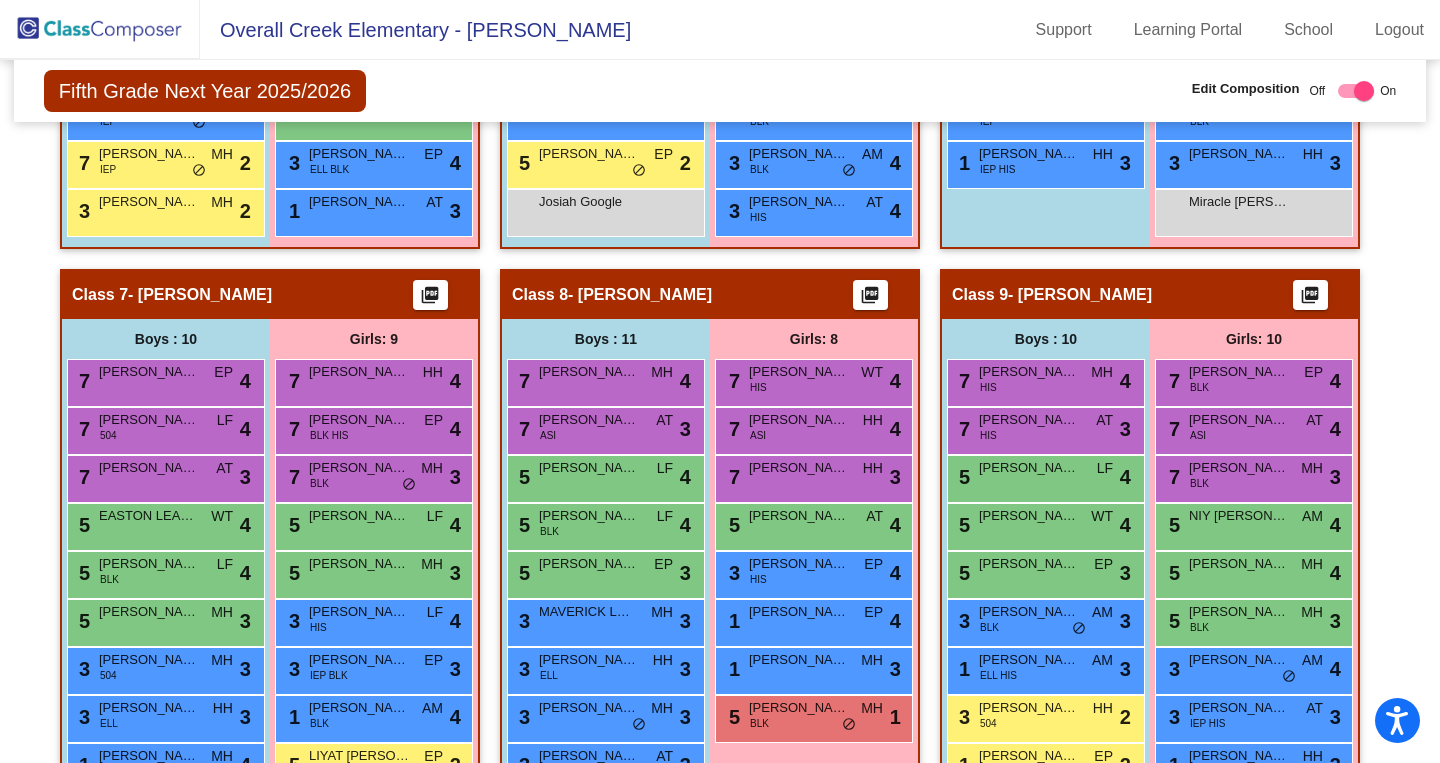 scroll, scrollTop: 1720, scrollLeft: 0, axis: vertical 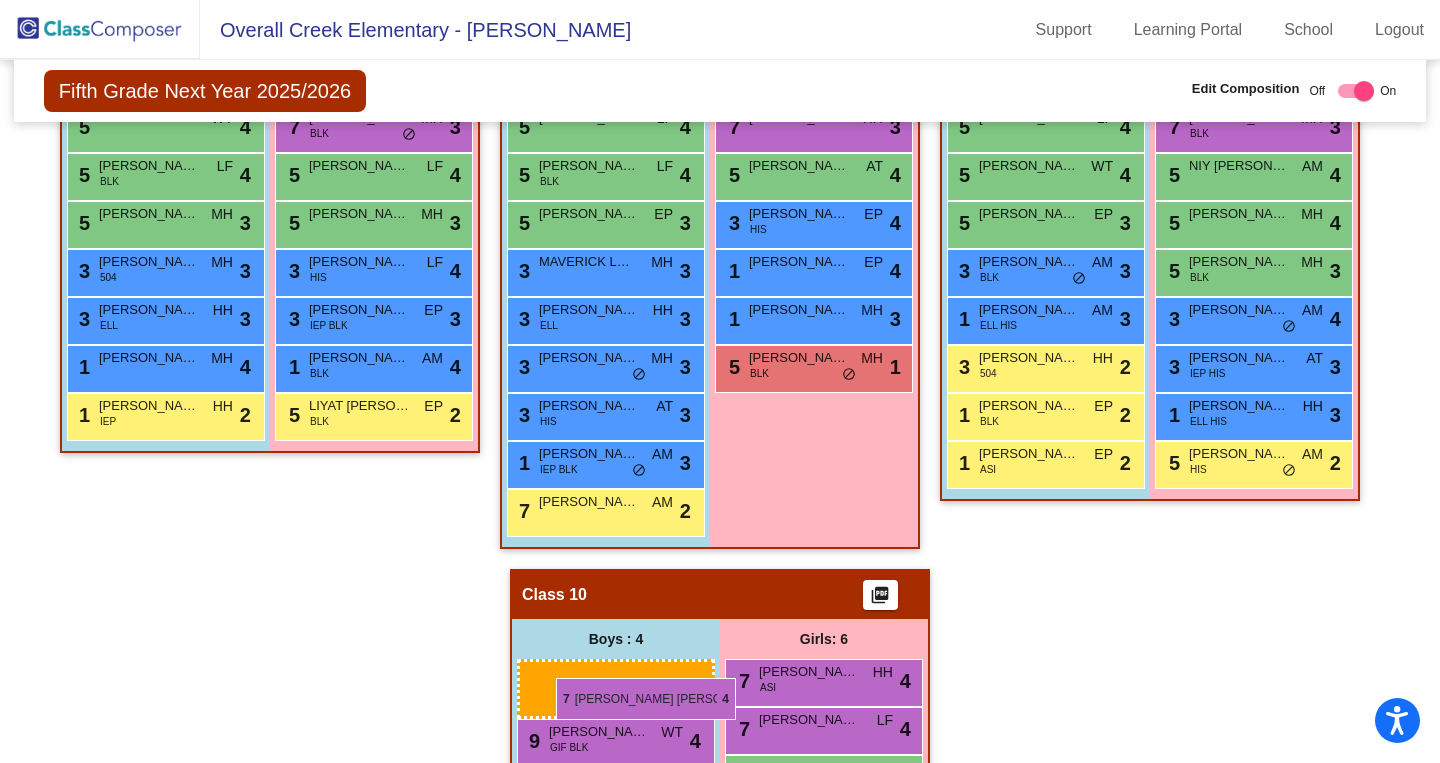 drag, startPoint x: 124, startPoint y: 168, endPoint x: 556, endPoint y: 678, distance: 668.37415 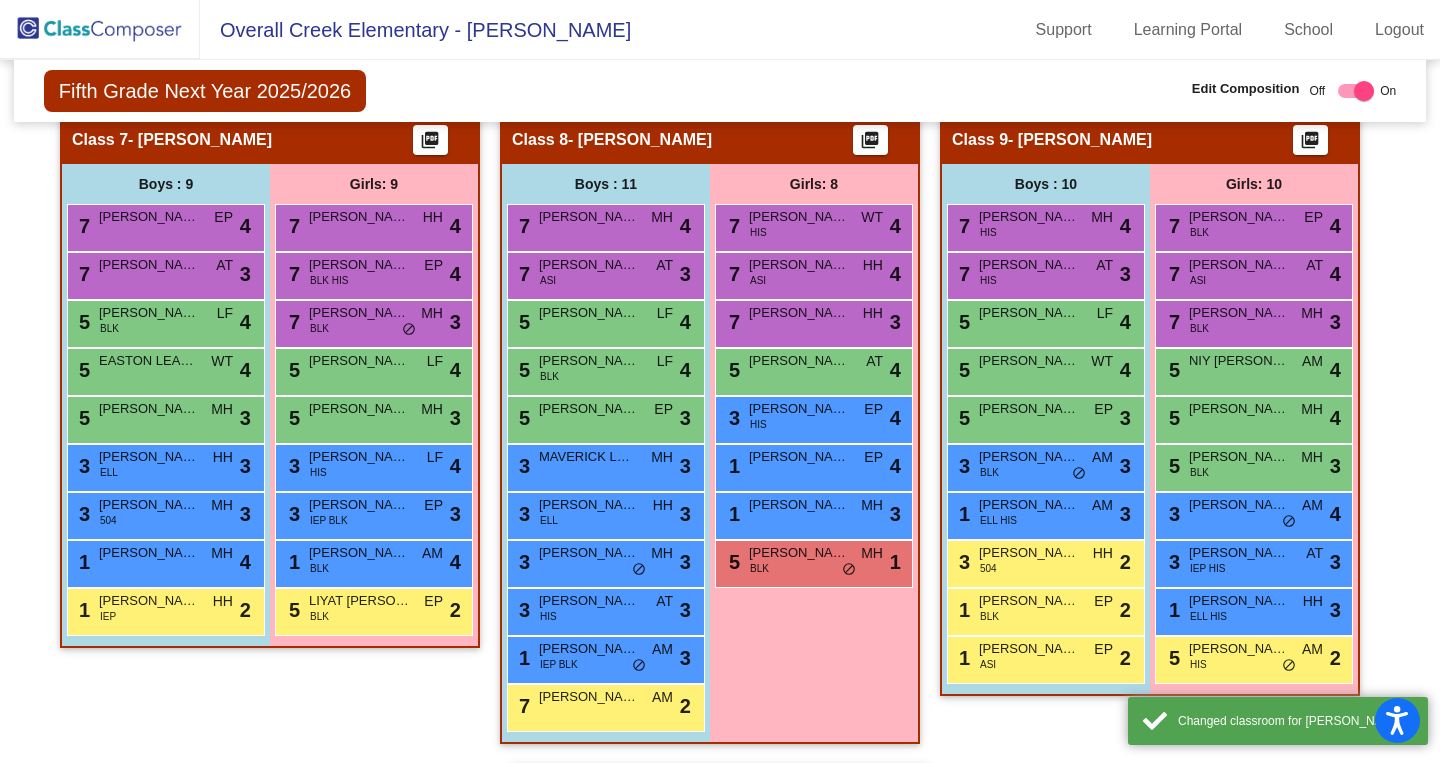 scroll, scrollTop: 0, scrollLeft: 0, axis: both 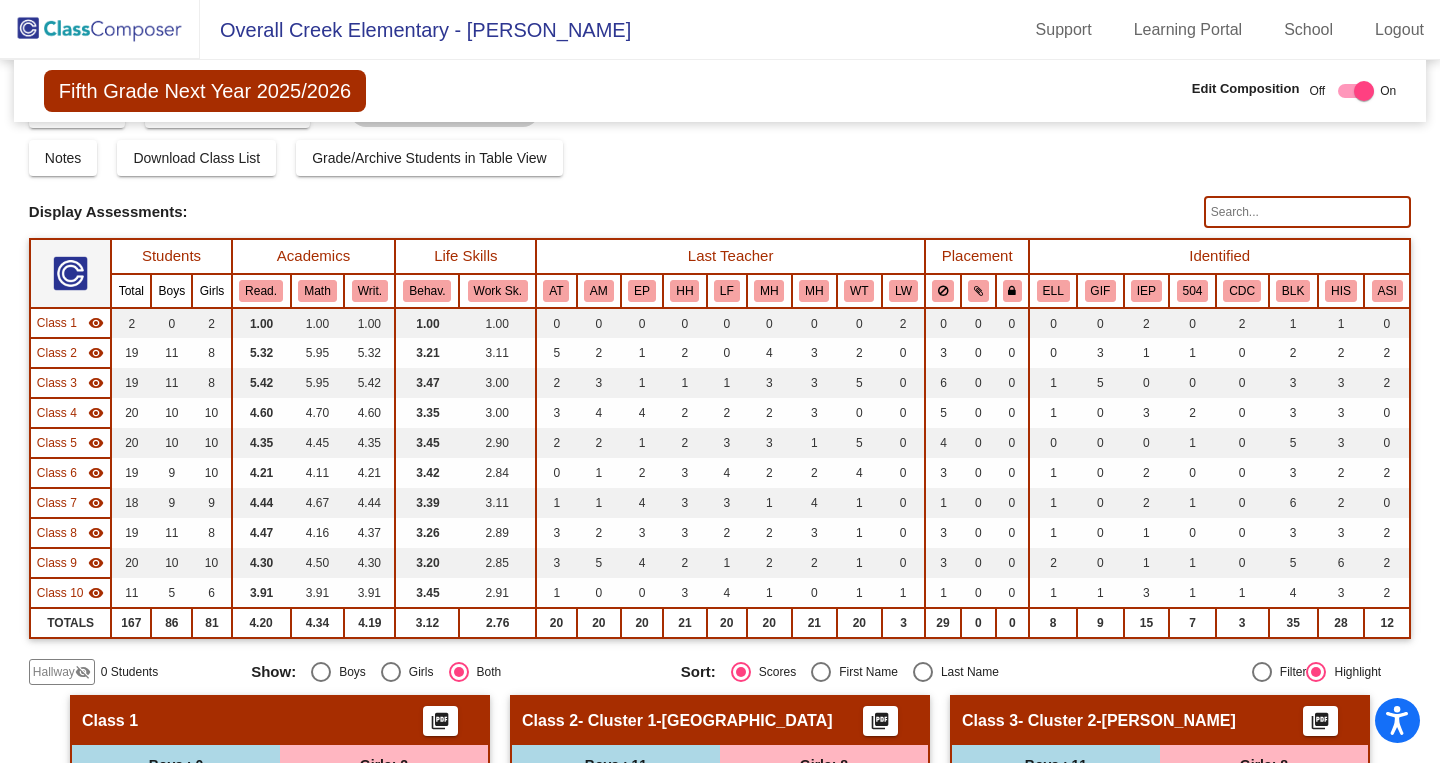 click 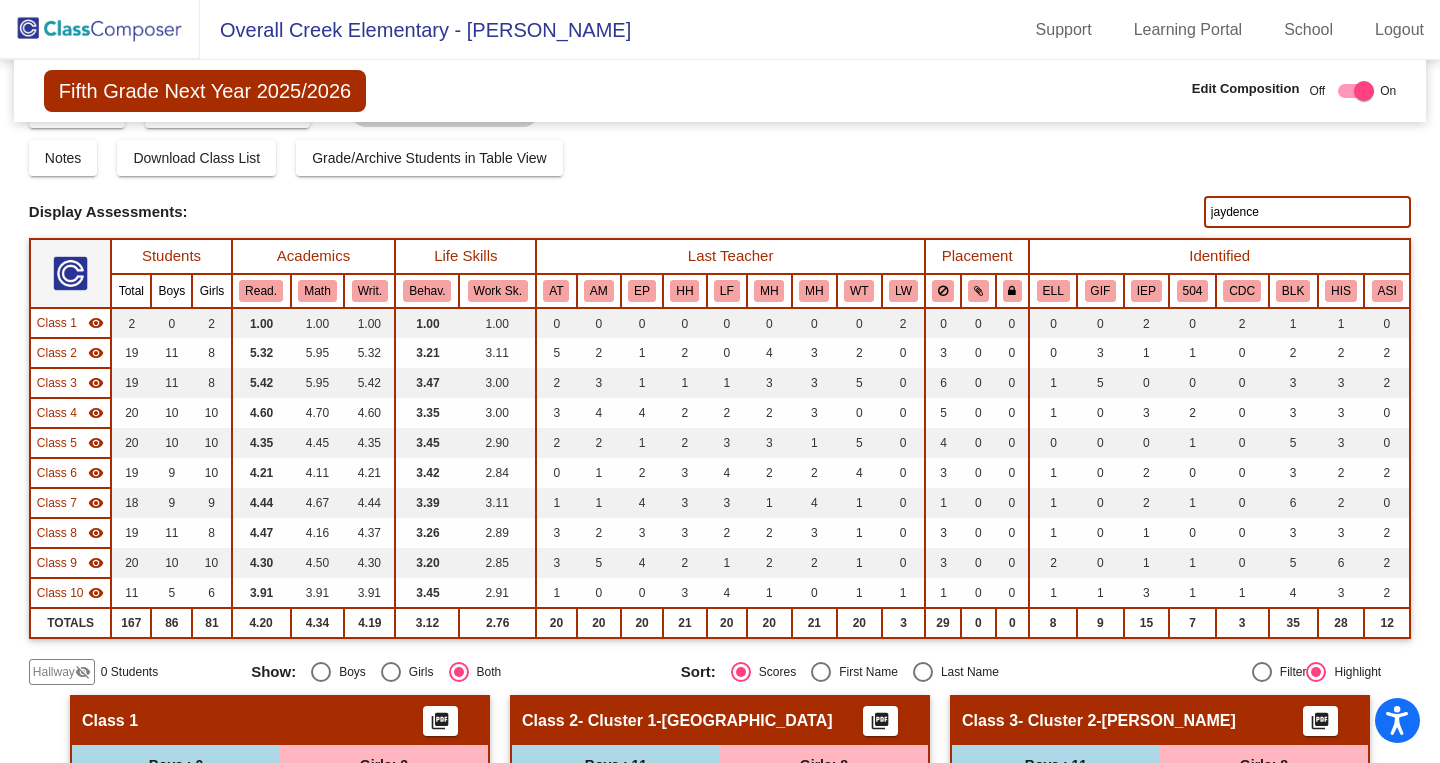 type on "jaydence" 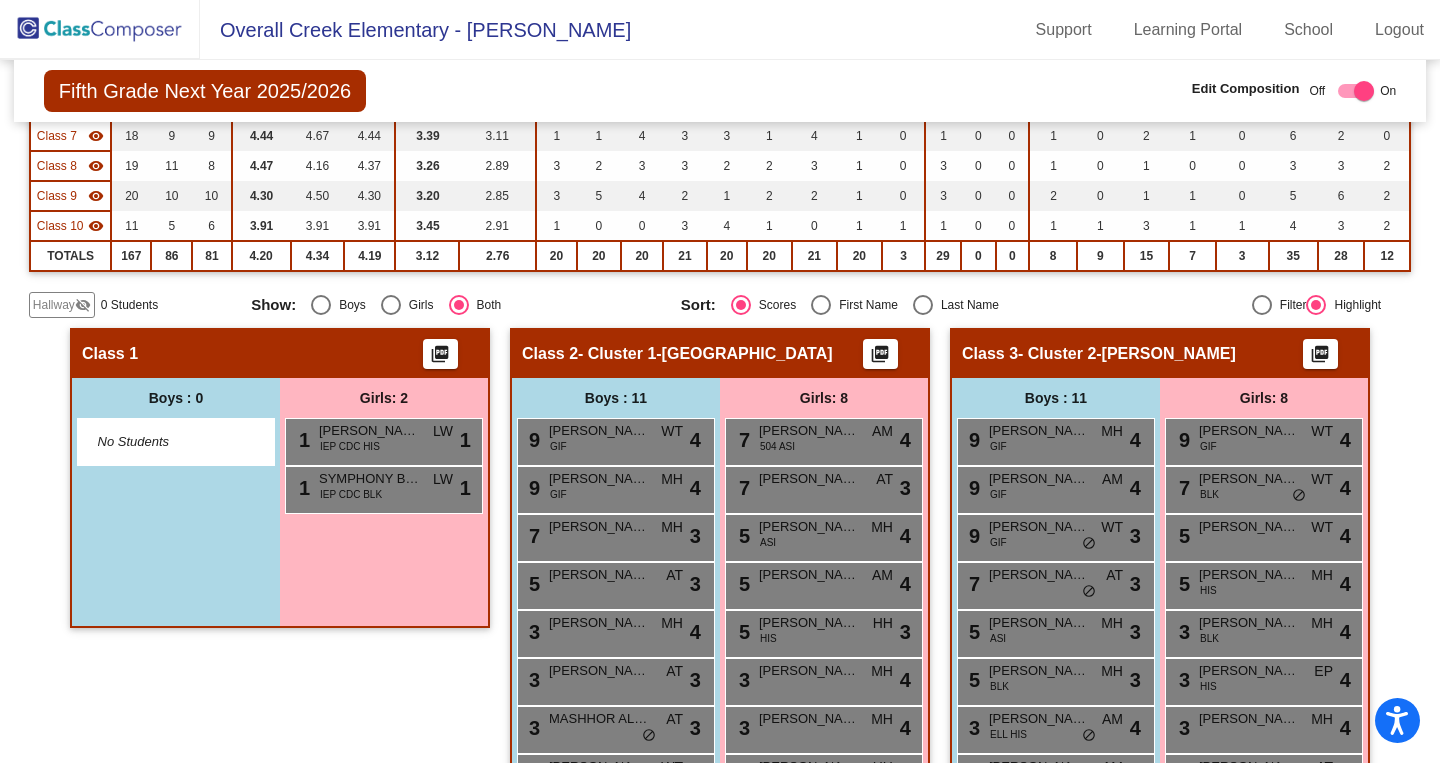 scroll, scrollTop: 0, scrollLeft: 0, axis: both 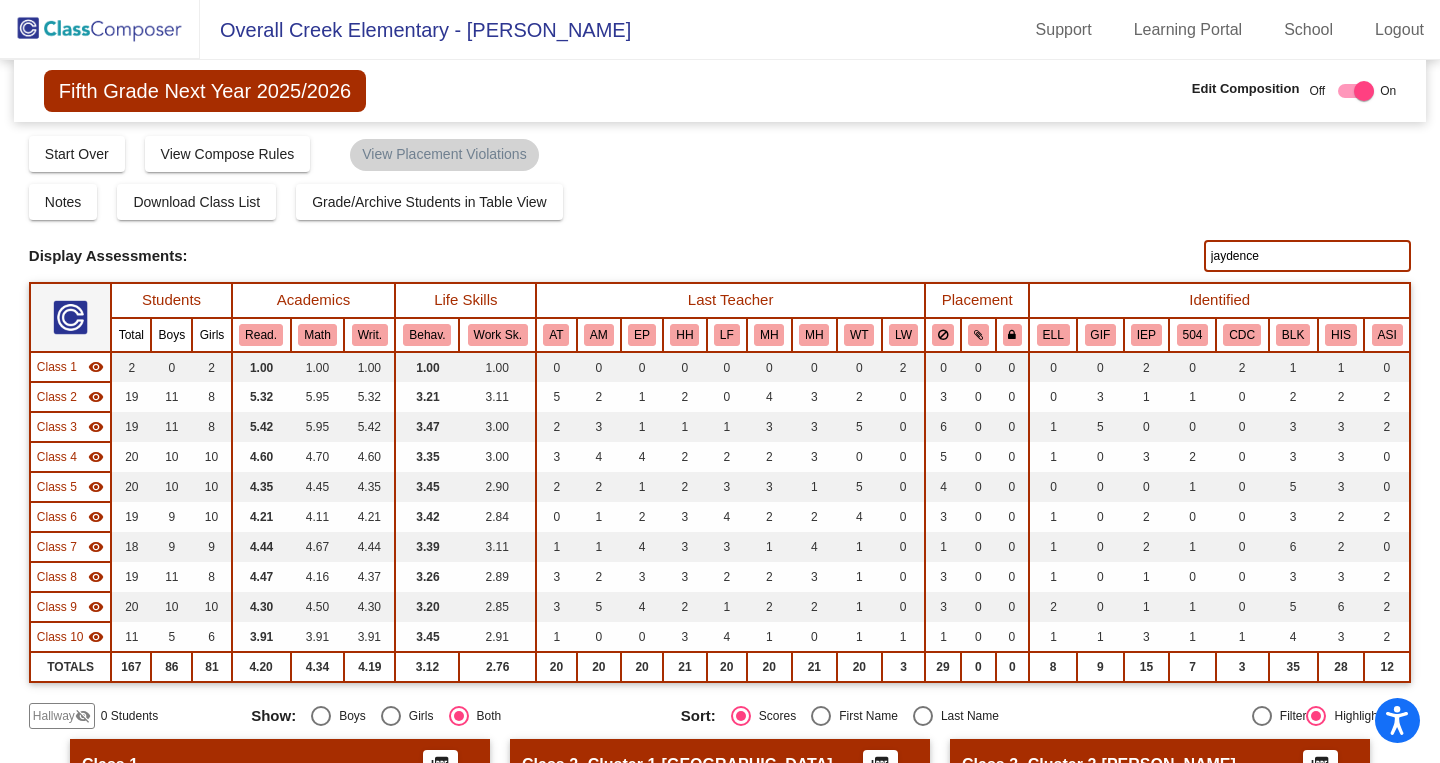 drag, startPoint x: 1251, startPoint y: 260, endPoint x: 1145, endPoint y: 253, distance: 106.23088 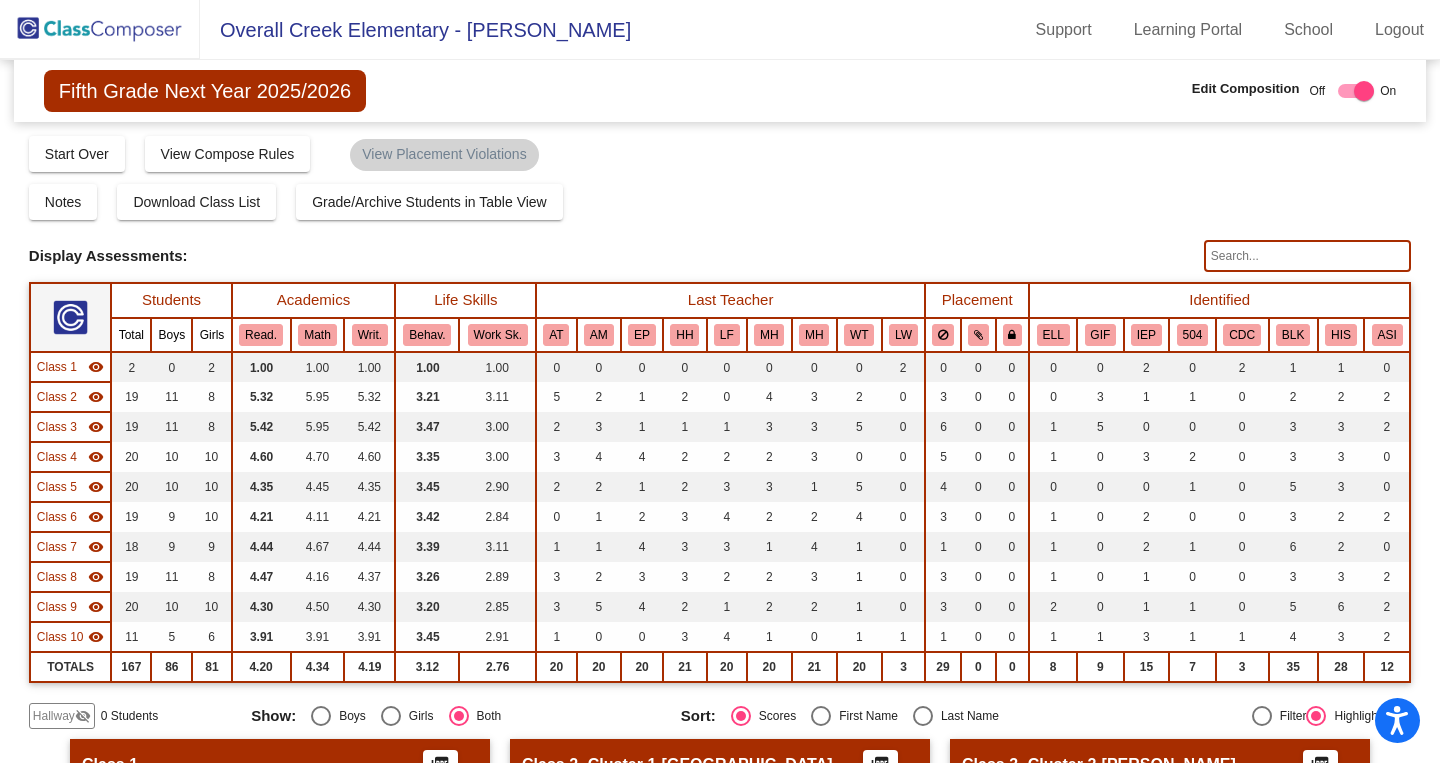 type 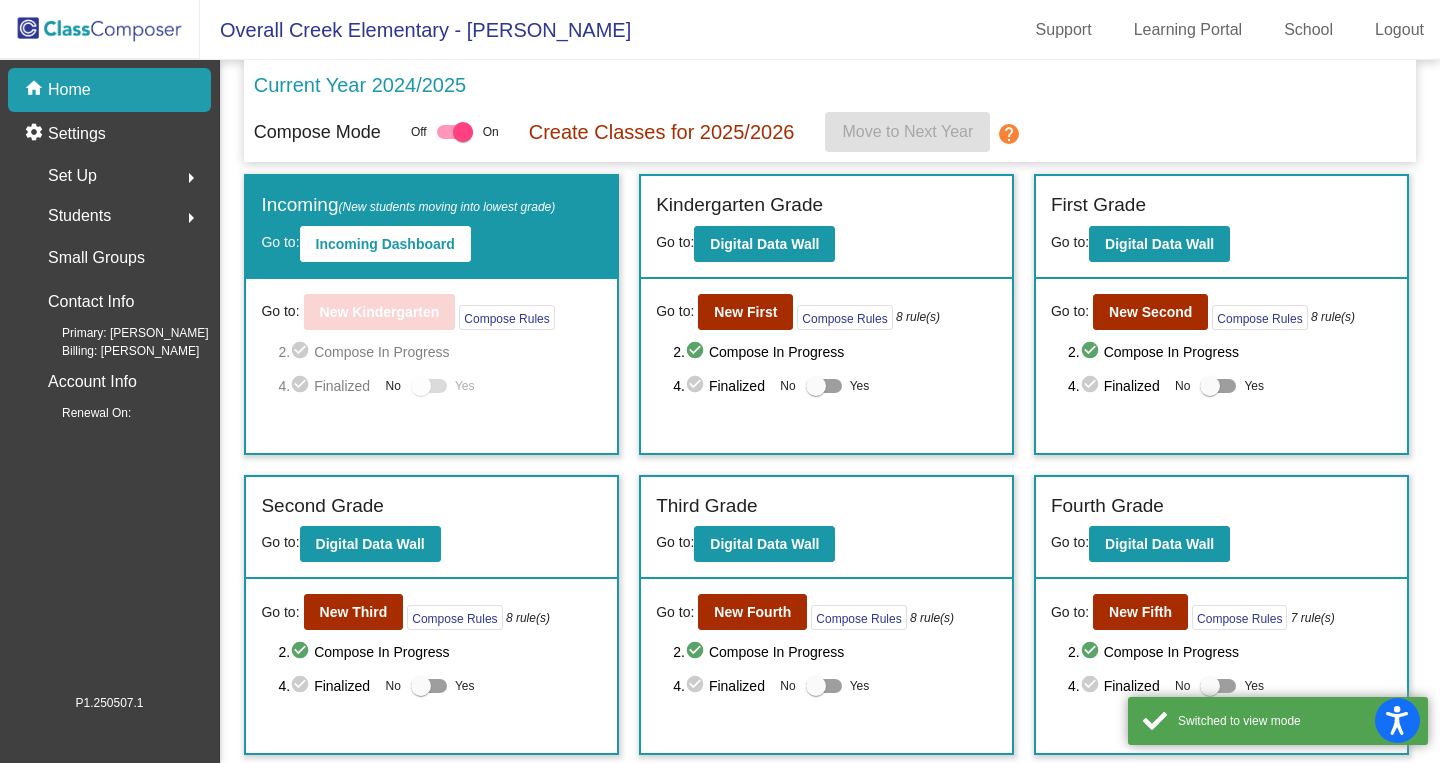 click on "Students" 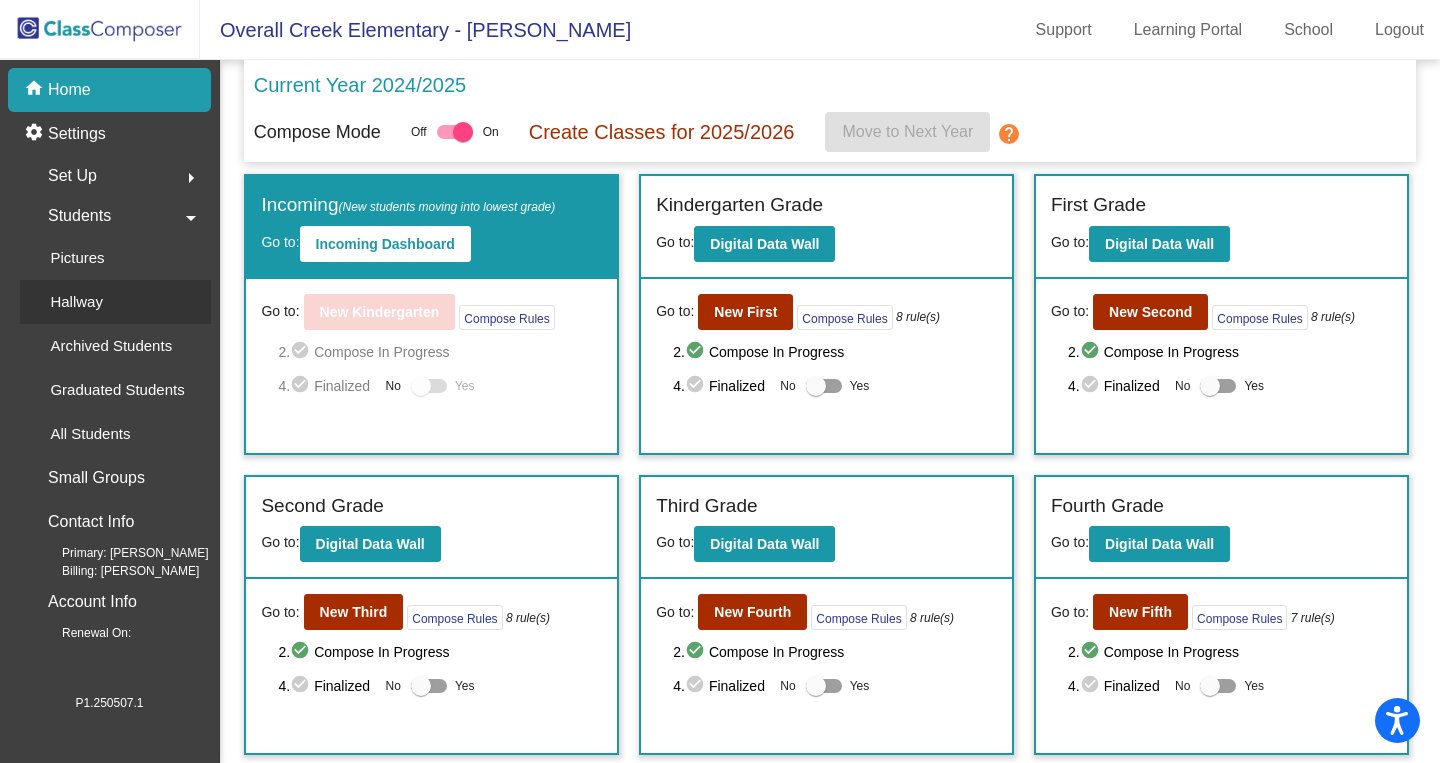 click on "Hallway" 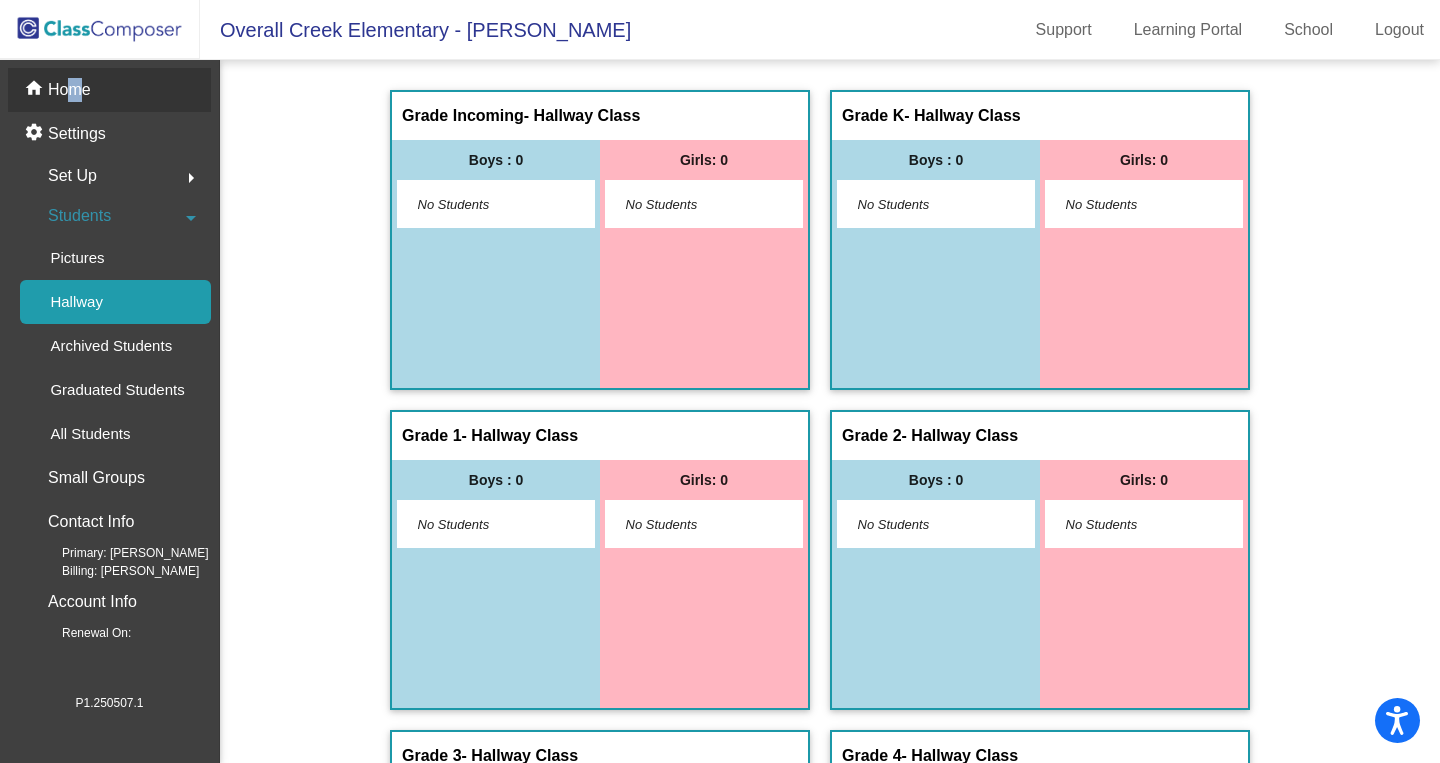 click on "Home" 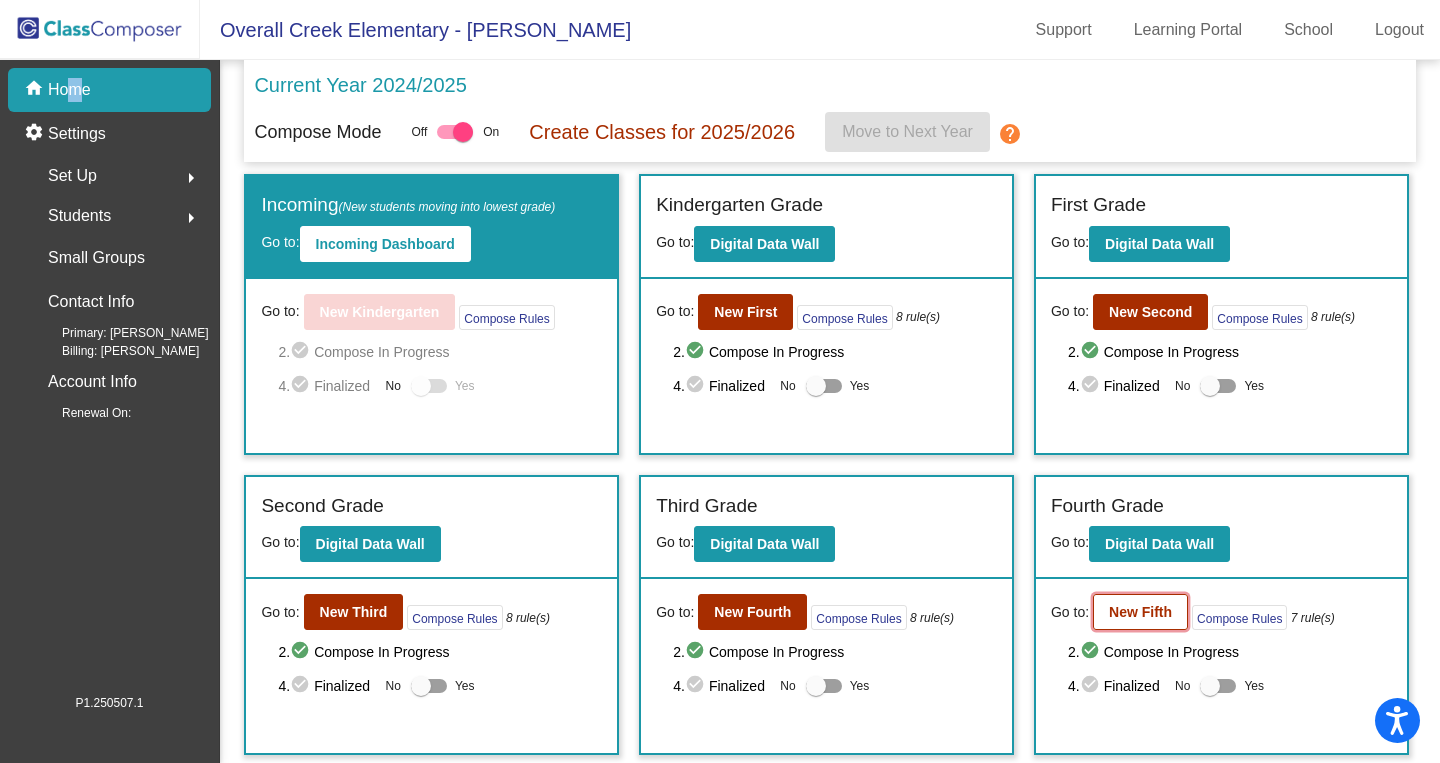 click on "New Fifth" 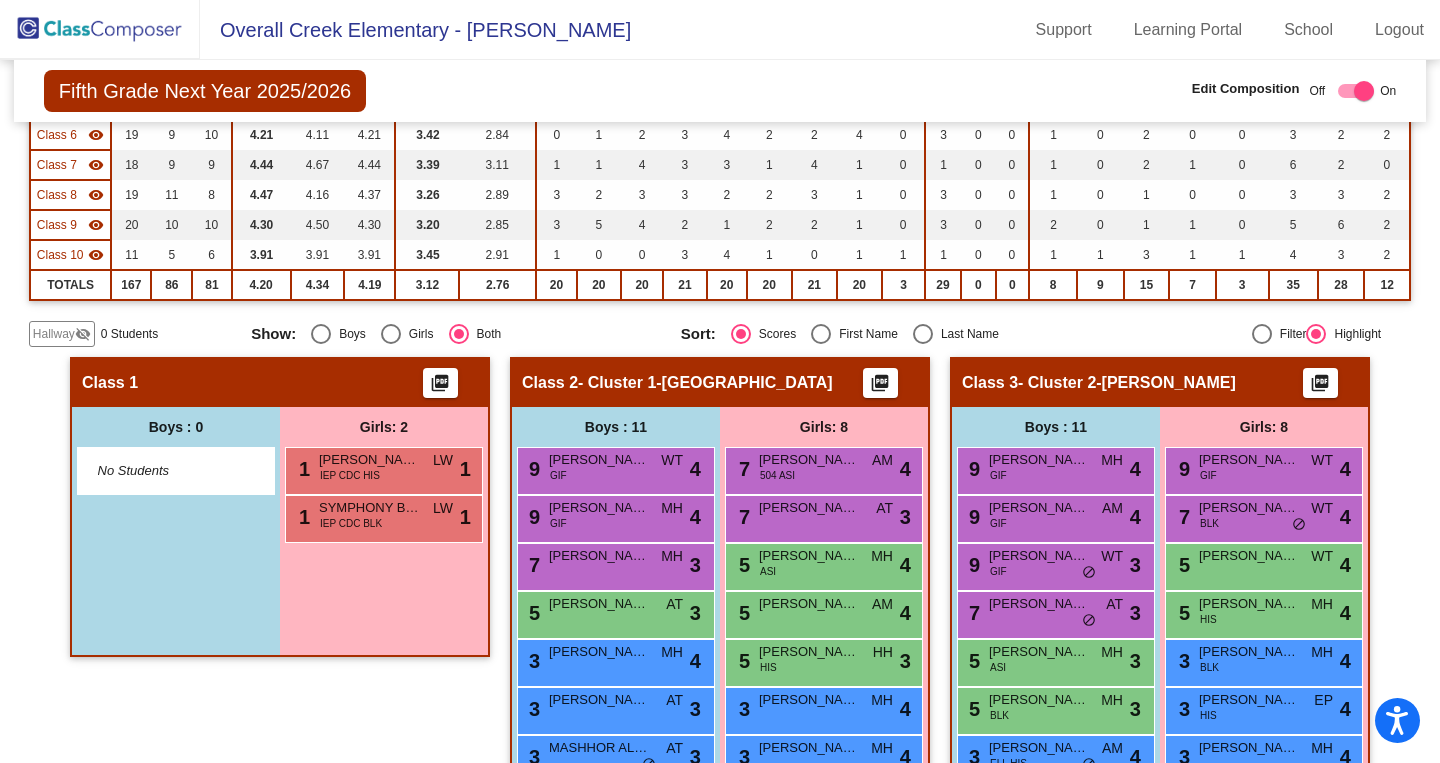 scroll, scrollTop: 336, scrollLeft: 0, axis: vertical 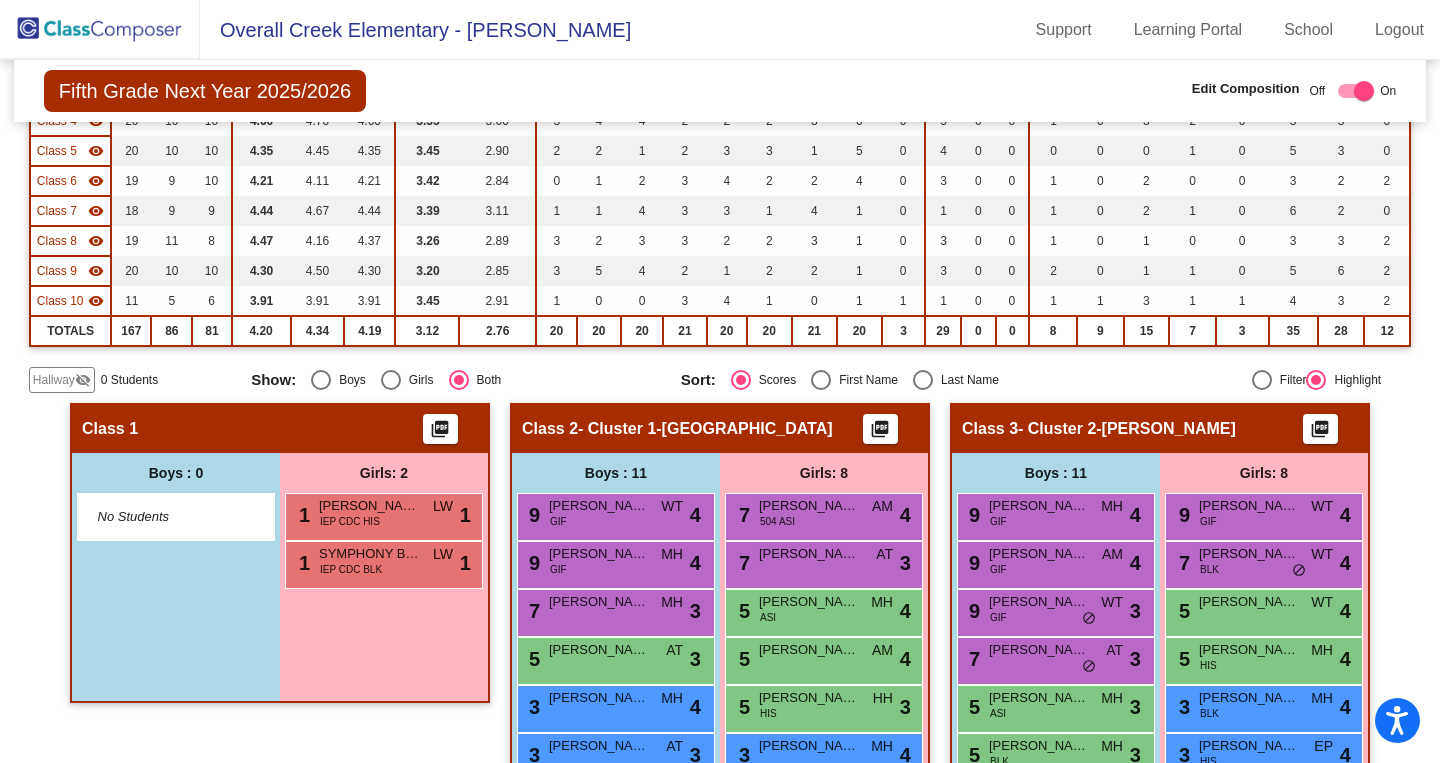 click on "visibility_off" 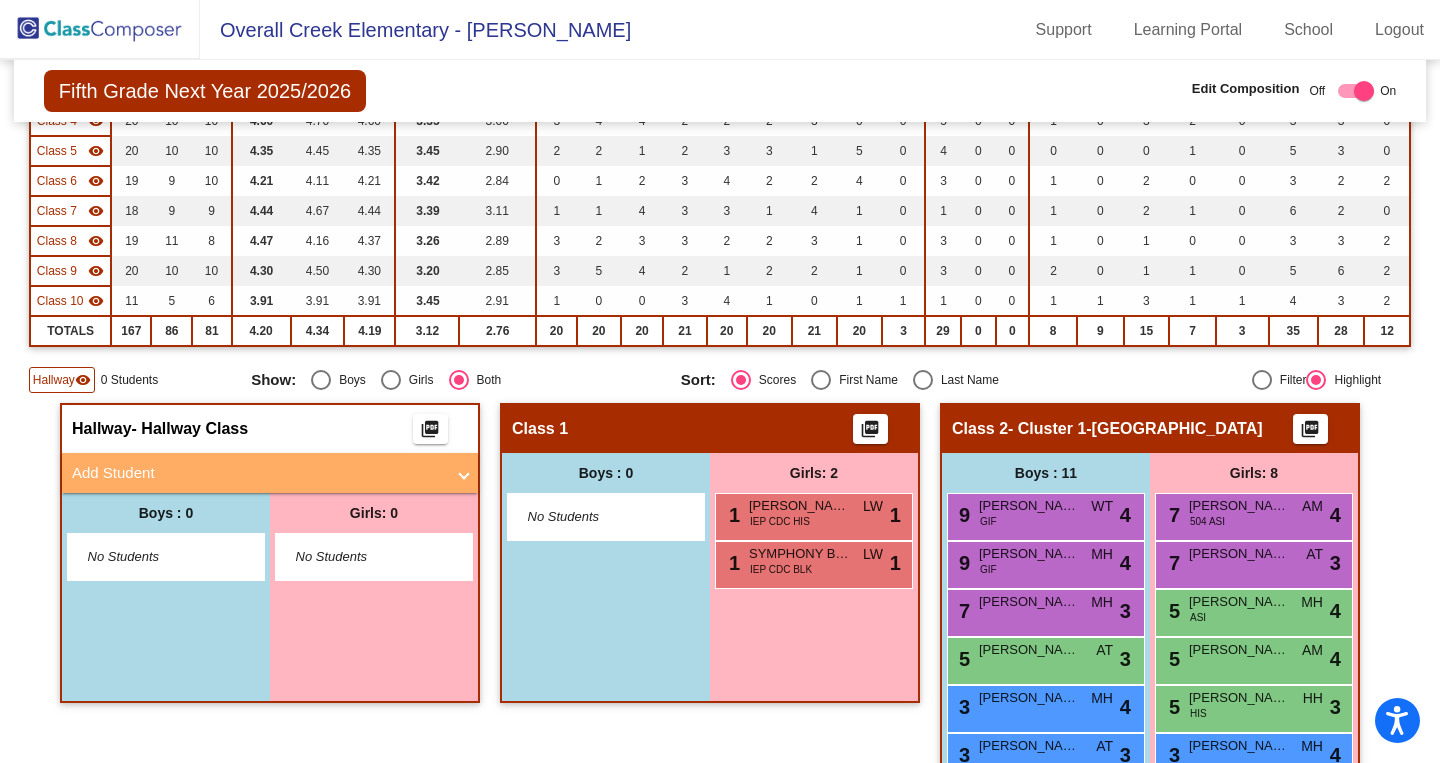 click on "Add Student" at bounding box center [270, 473] 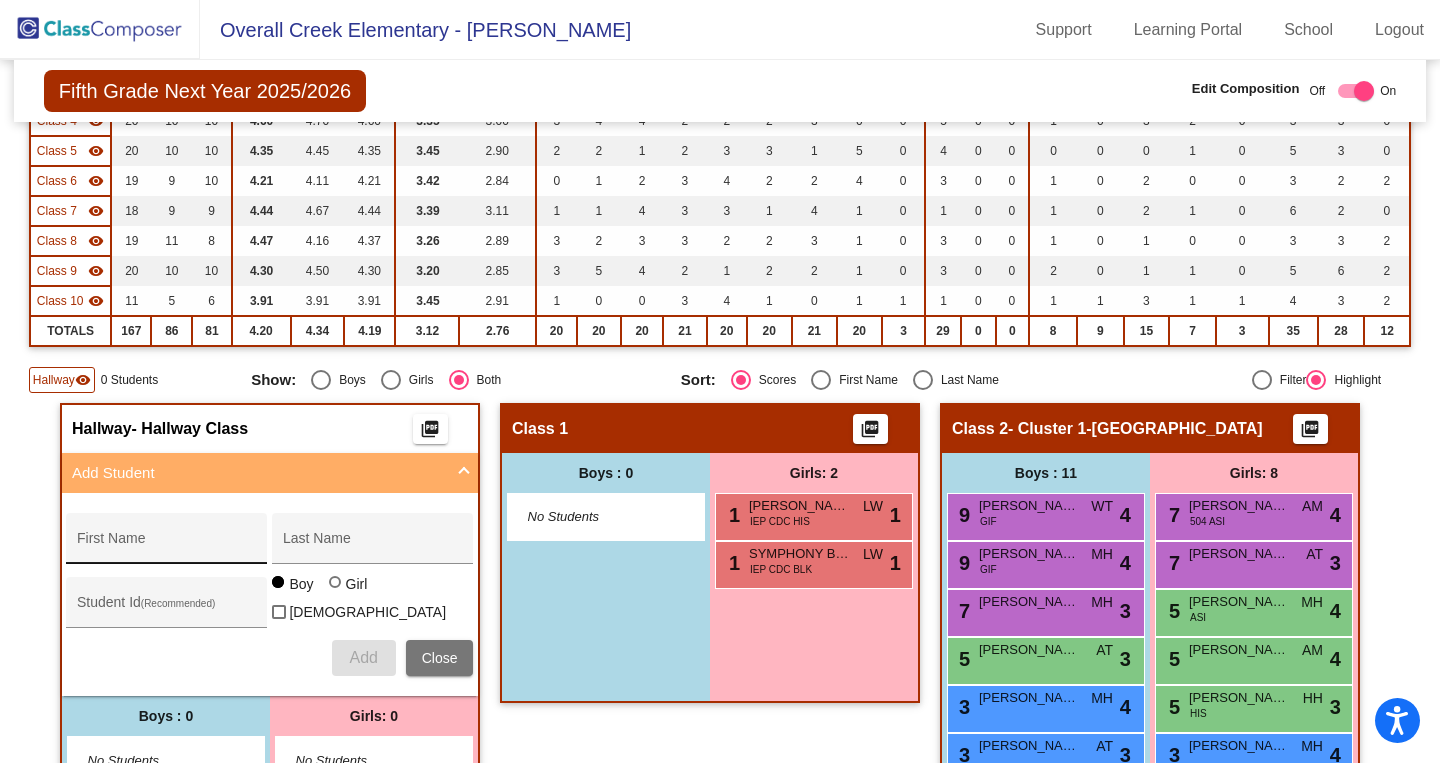 click on "First Name" at bounding box center [167, 546] 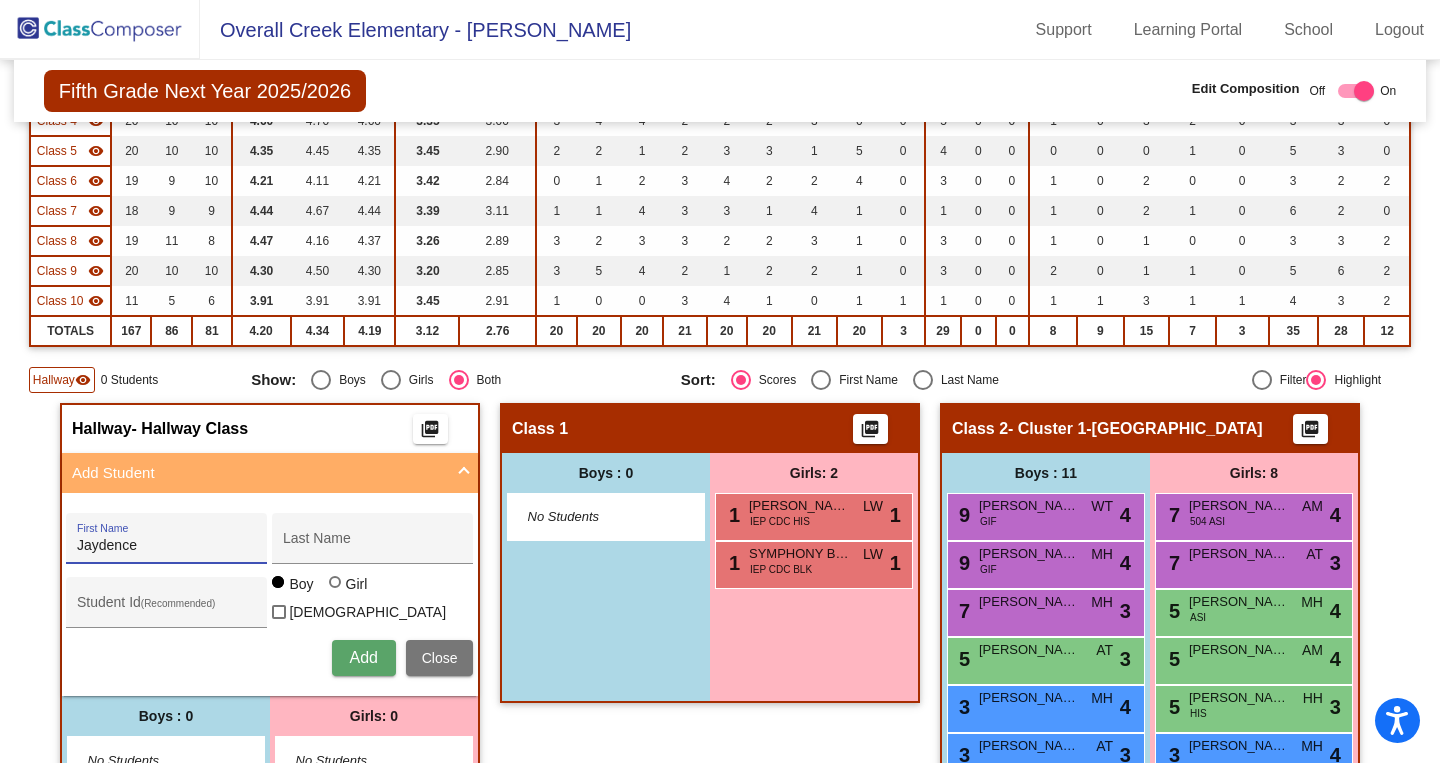 type on "Jaydence" 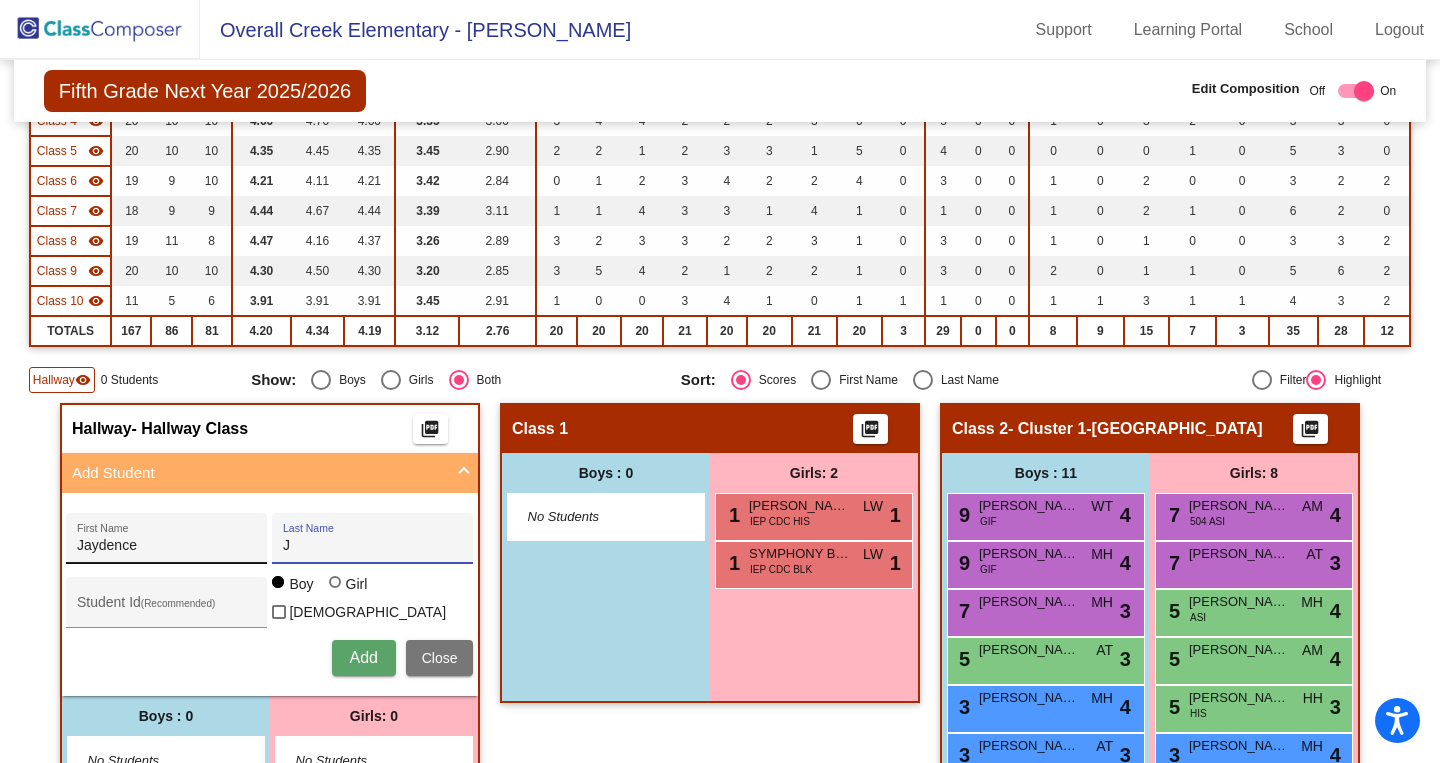 type on "J" 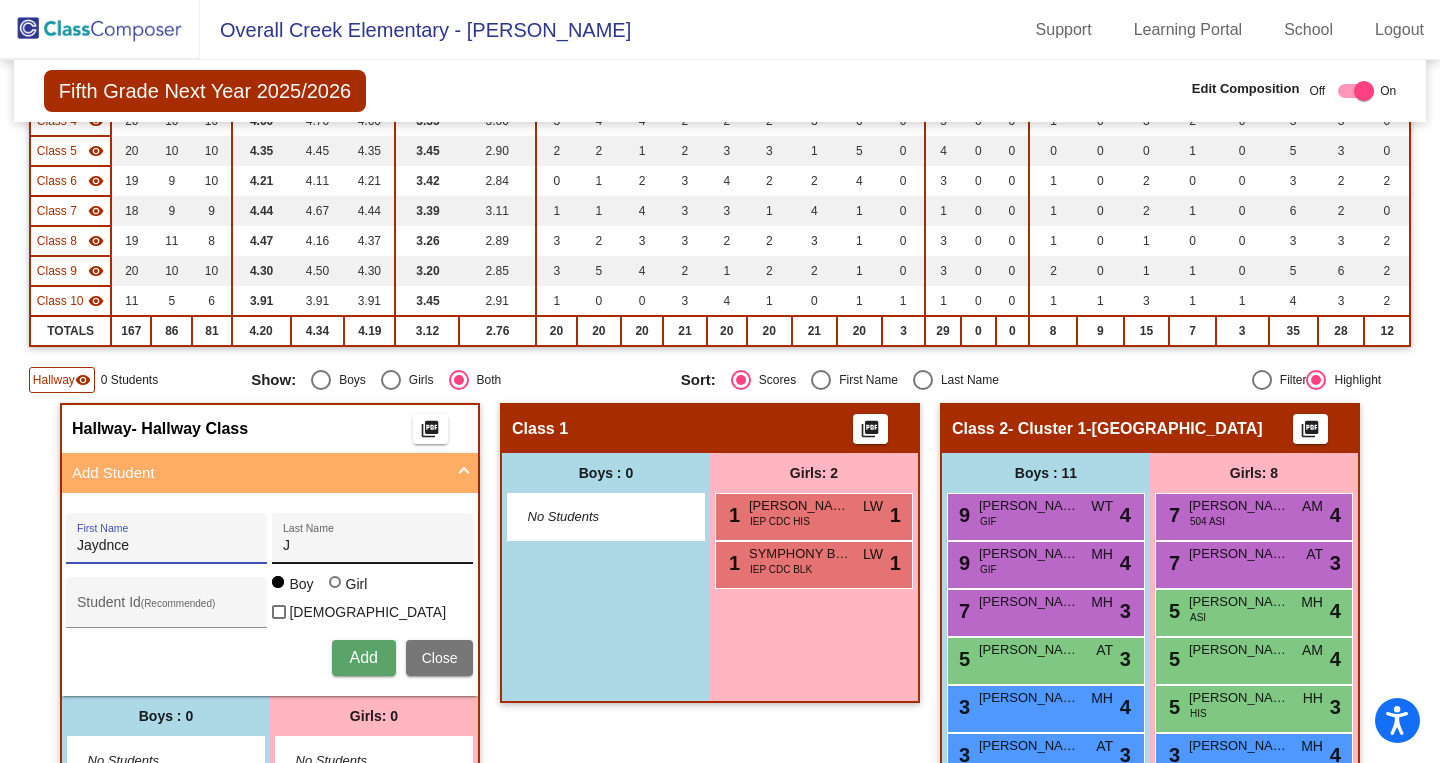type on "Jaydnce" 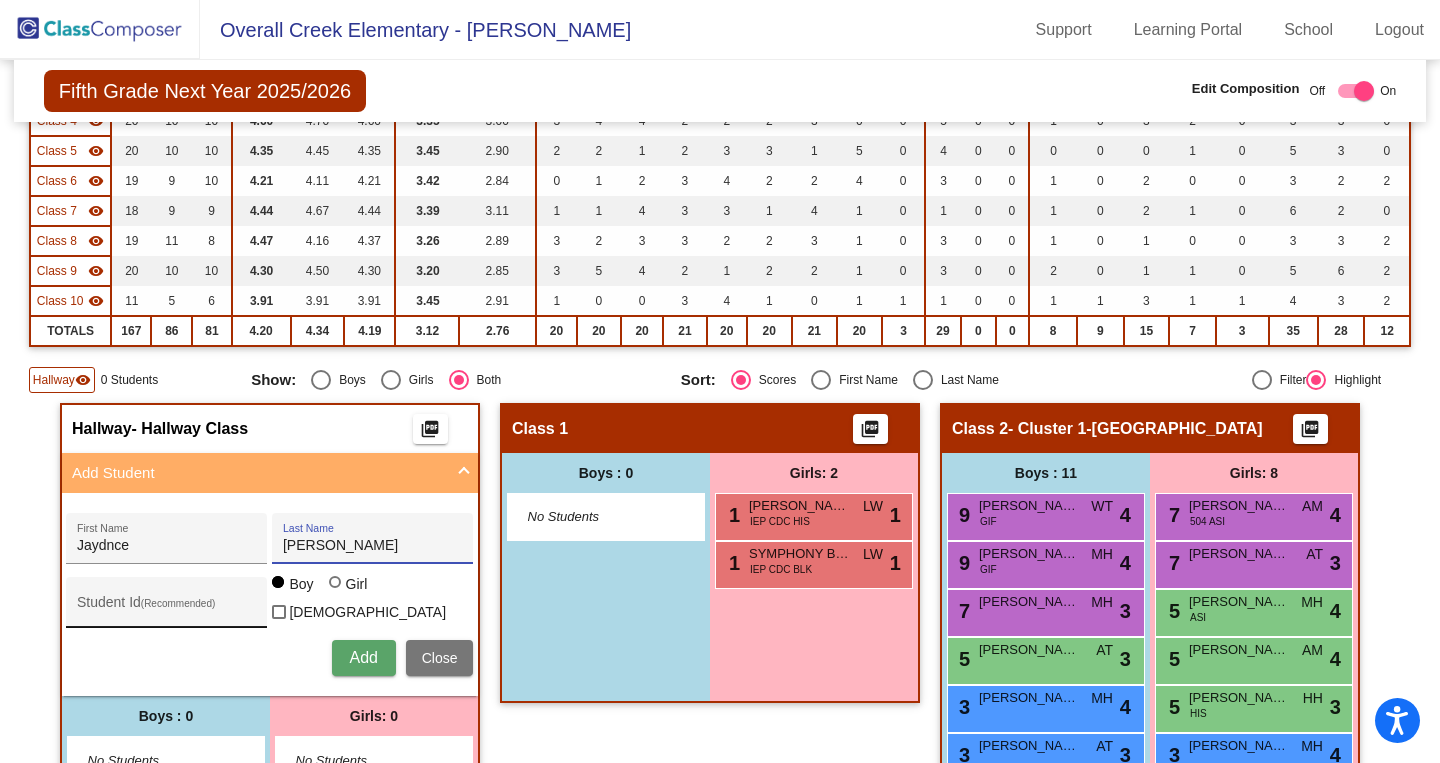 type on "Jestice" 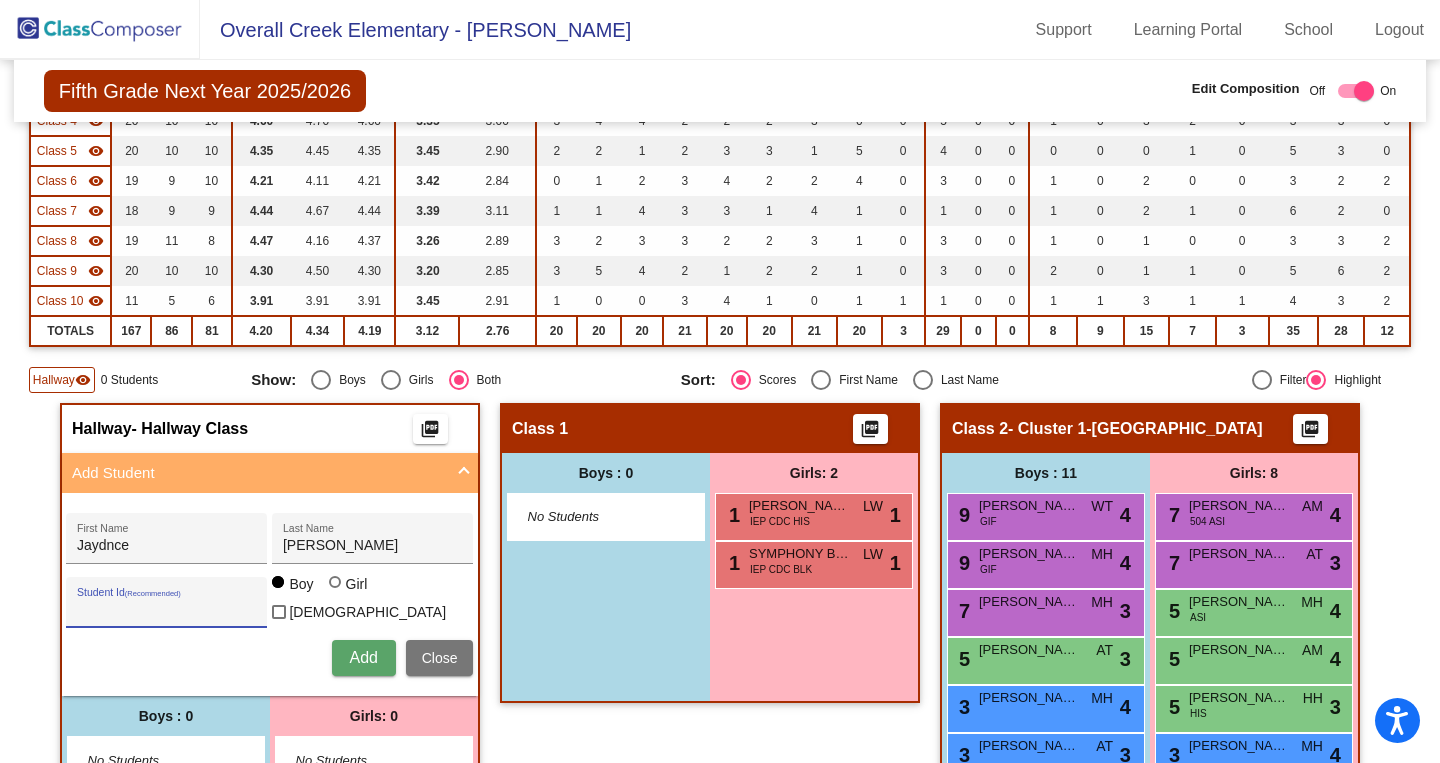 click on "Student Id  (Recommended)" at bounding box center [167, 610] 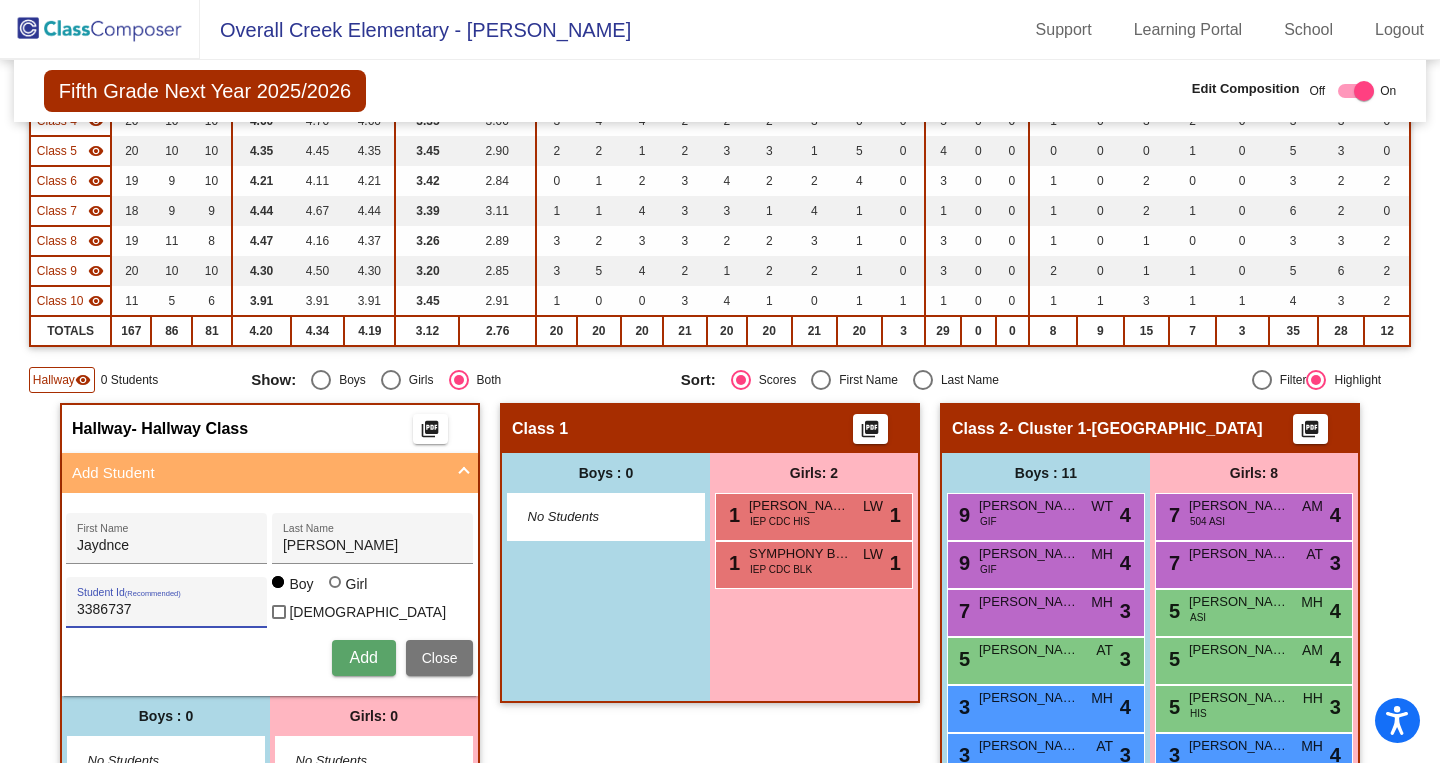 type on "3386737" 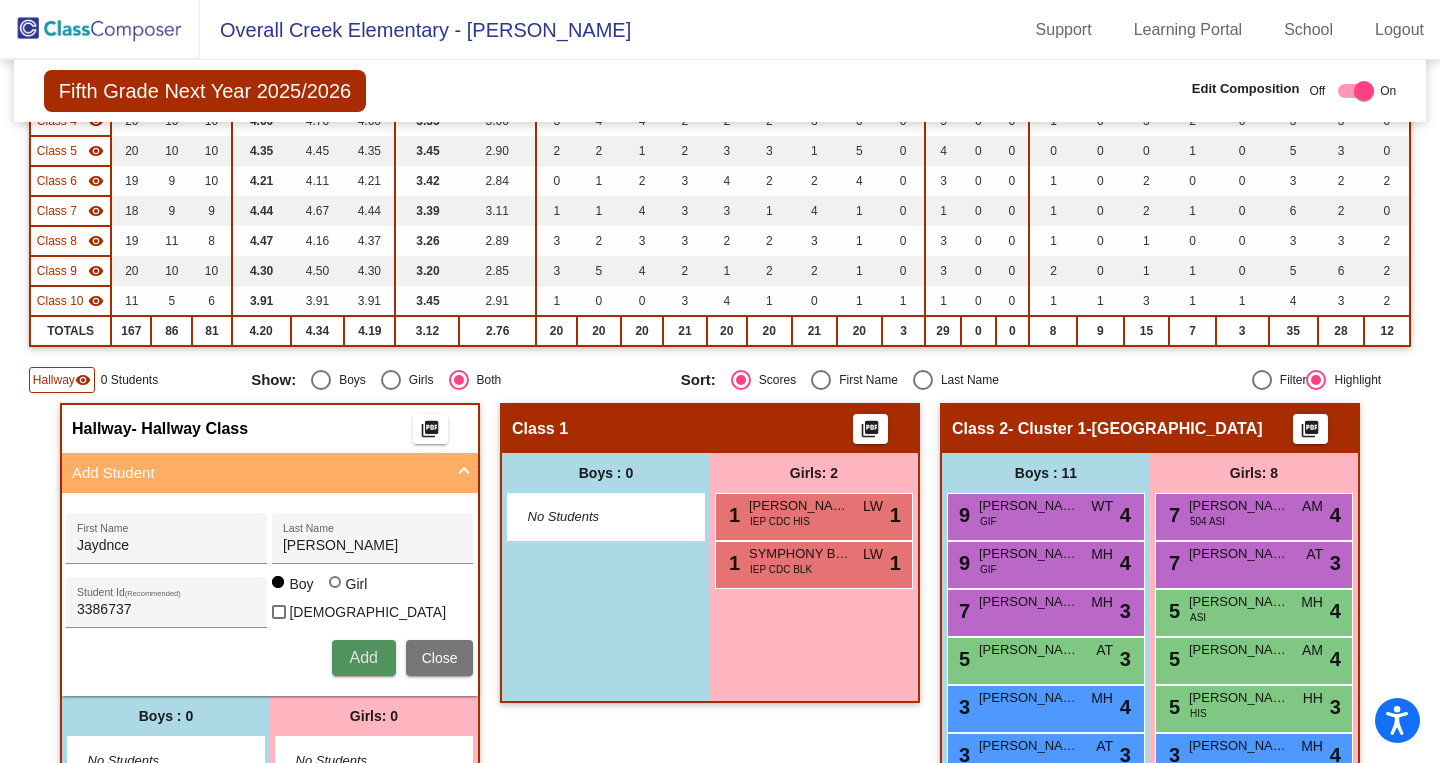 click on "Add" at bounding box center (364, 658) 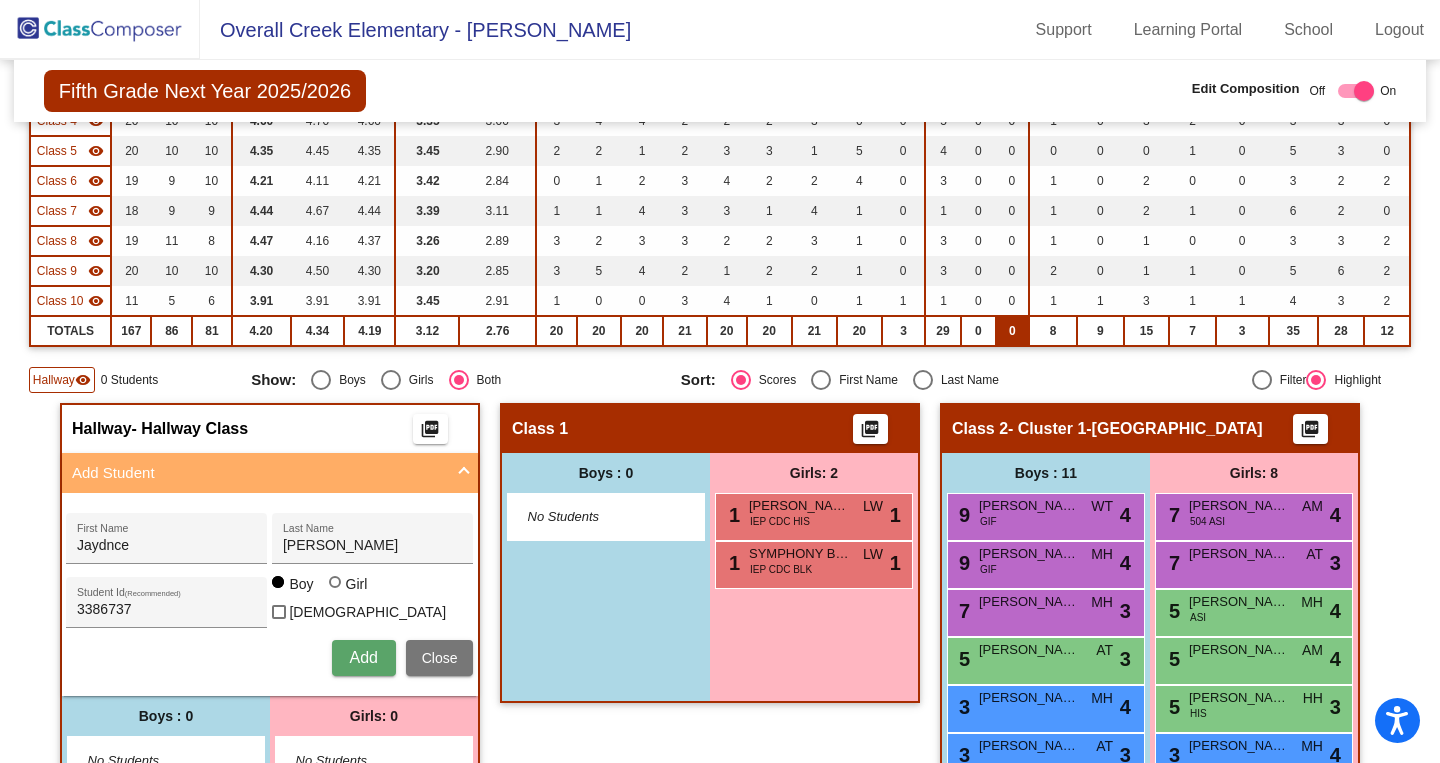 type 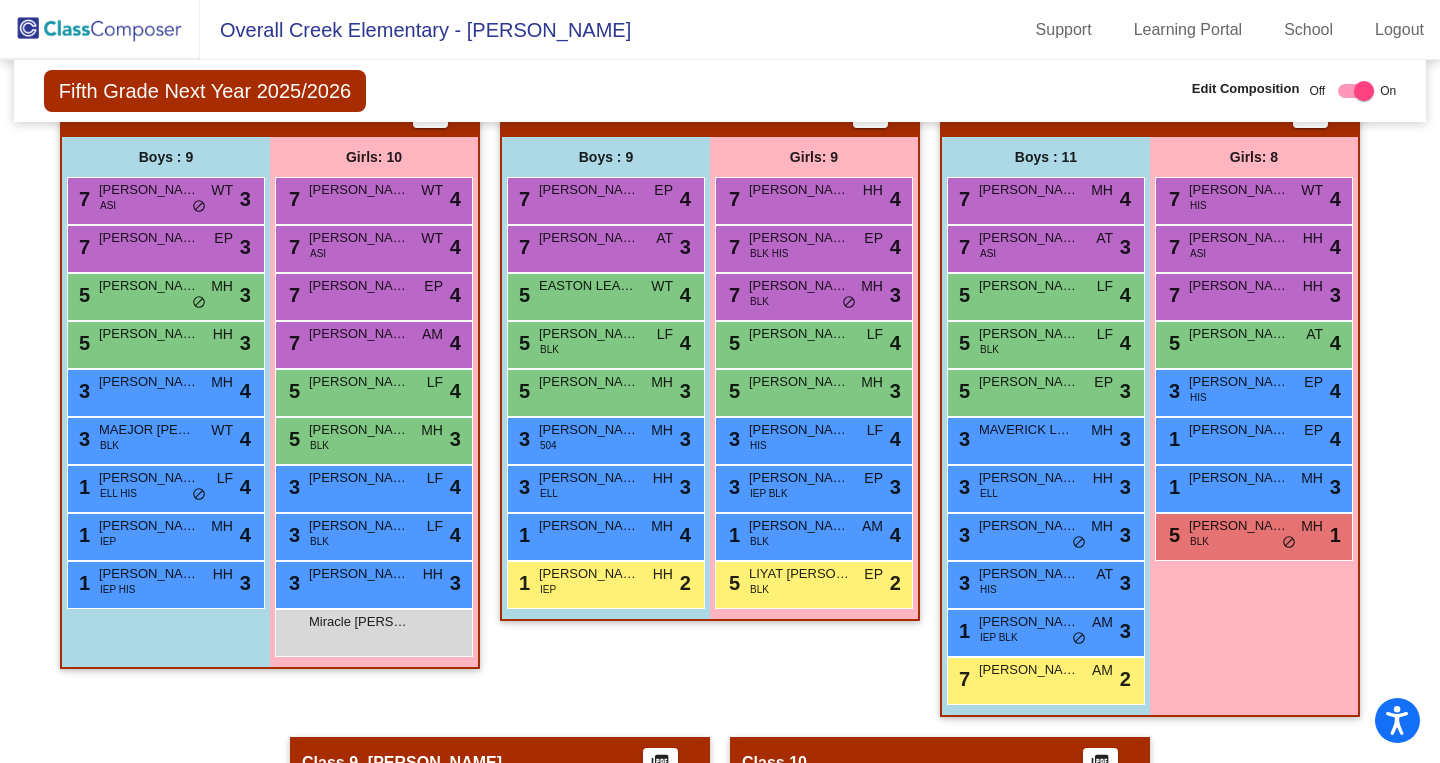 scroll, scrollTop: 1954, scrollLeft: 0, axis: vertical 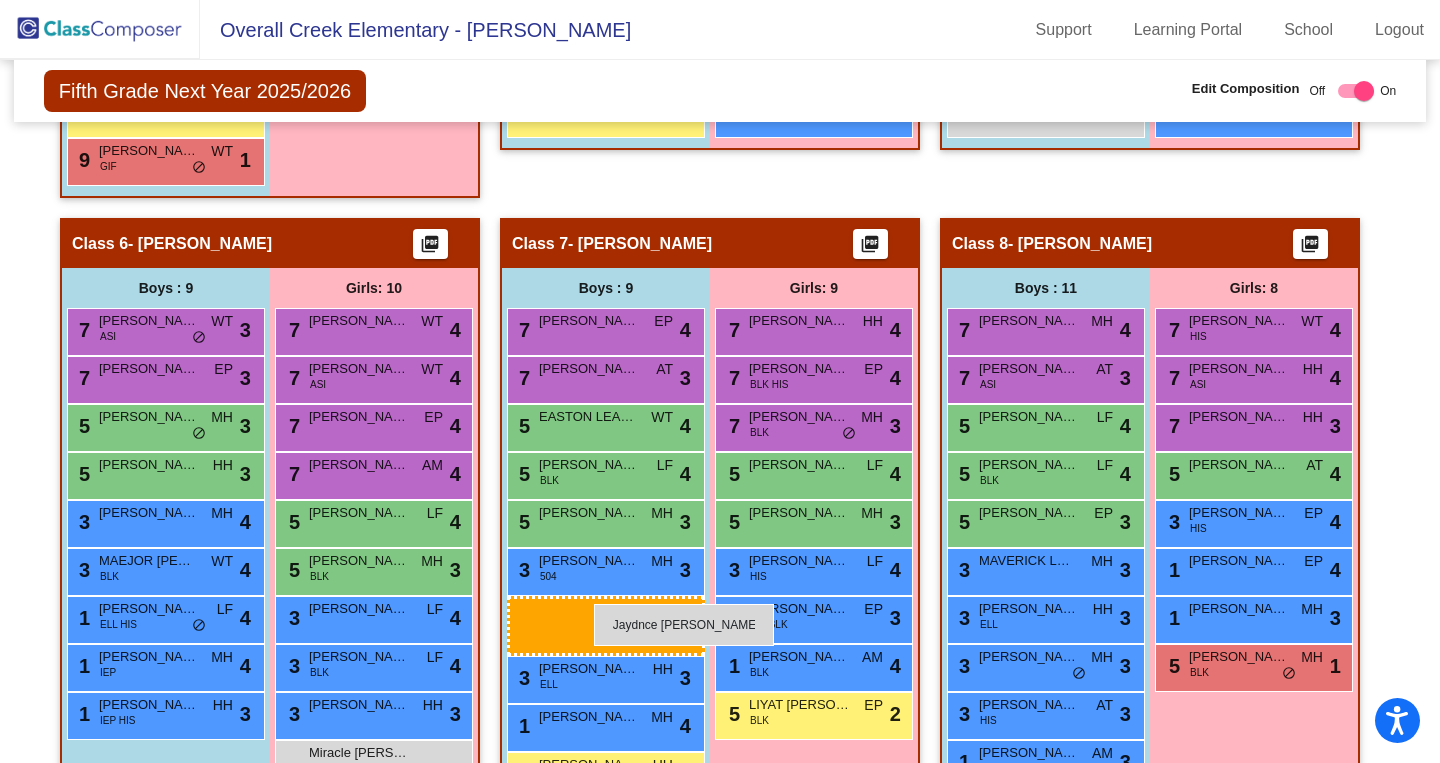drag, startPoint x: 205, startPoint y: 204, endPoint x: 594, endPoint y: 604, distance: 557.9615 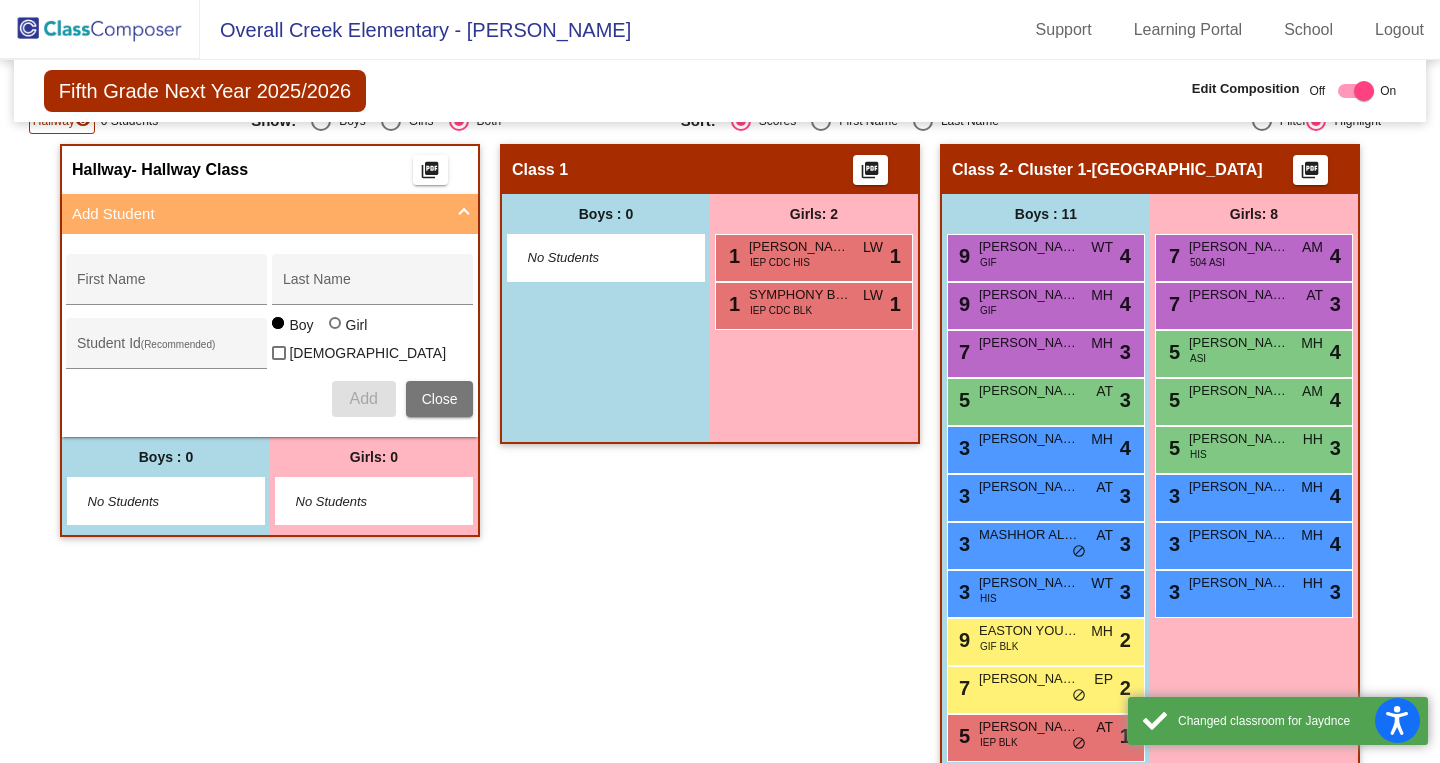 scroll, scrollTop: 161, scrollLeft: 0, axis: vertical 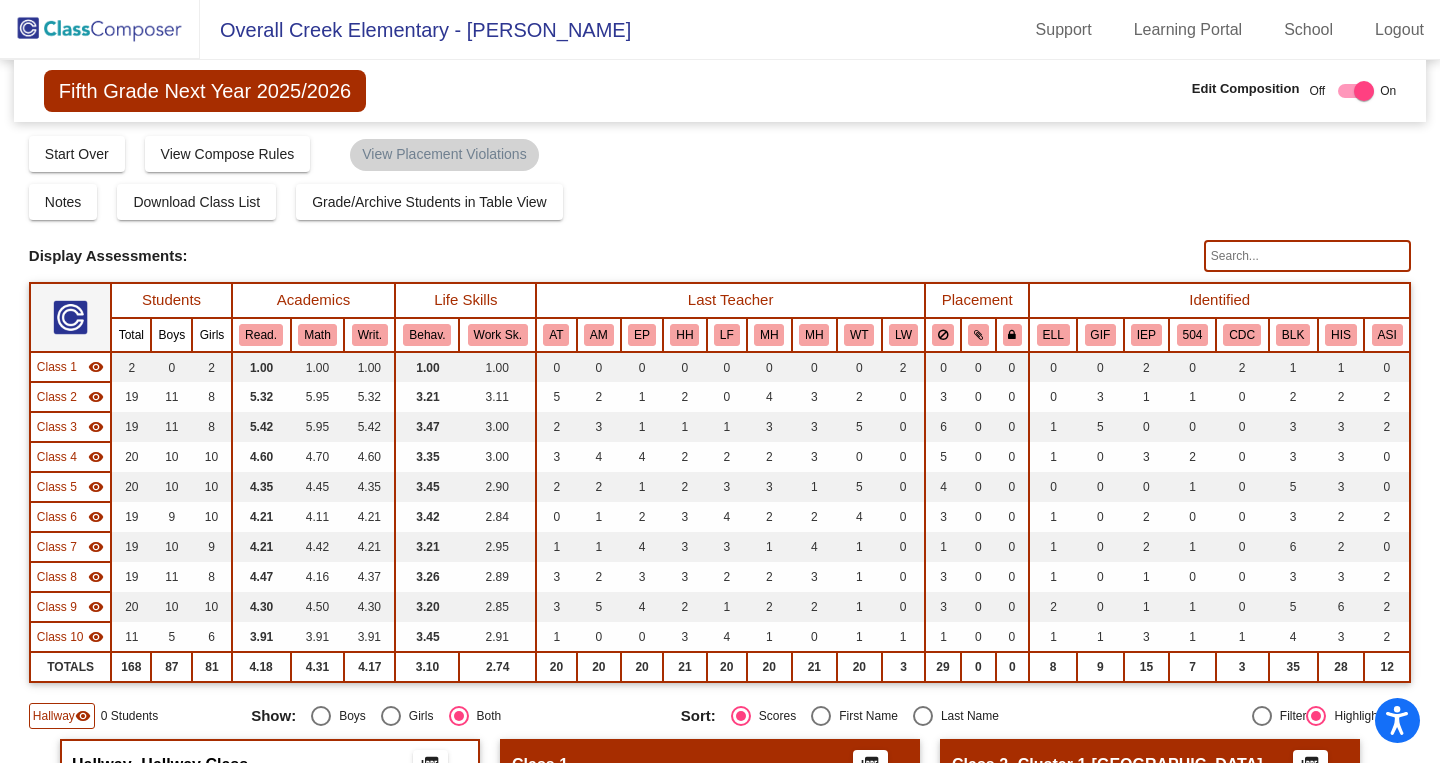 click 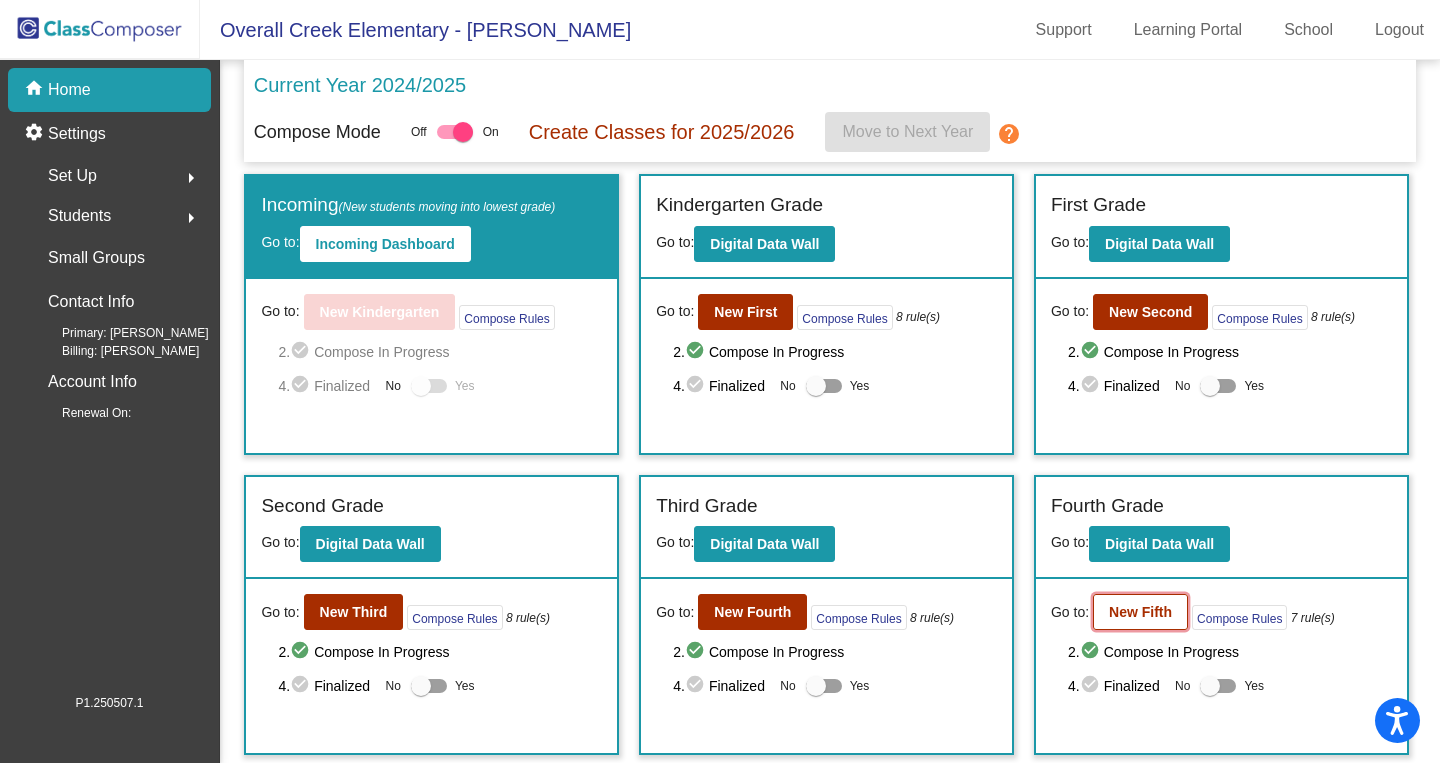 click on "New Fifth" 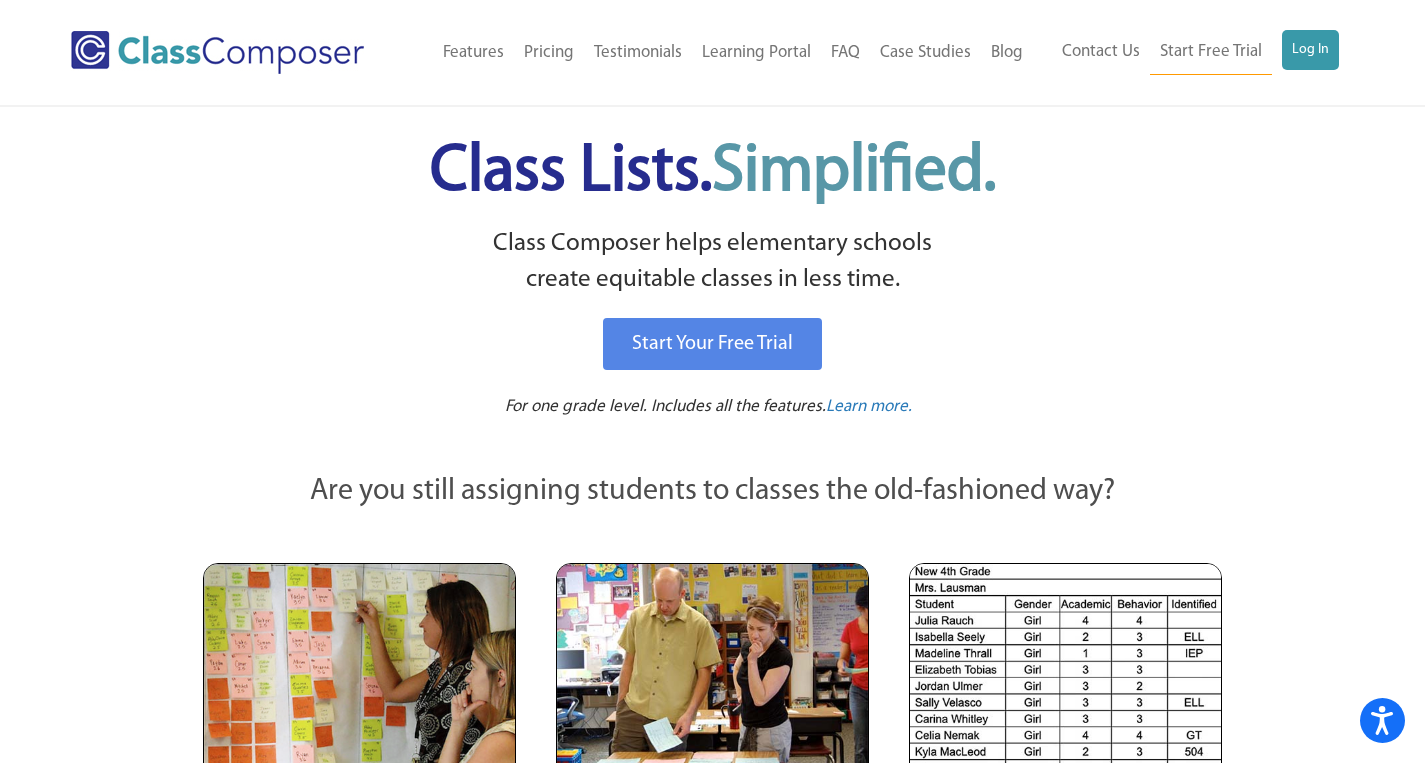 scroll, scrollTop: 0, scrollLeft: 0, axis: both 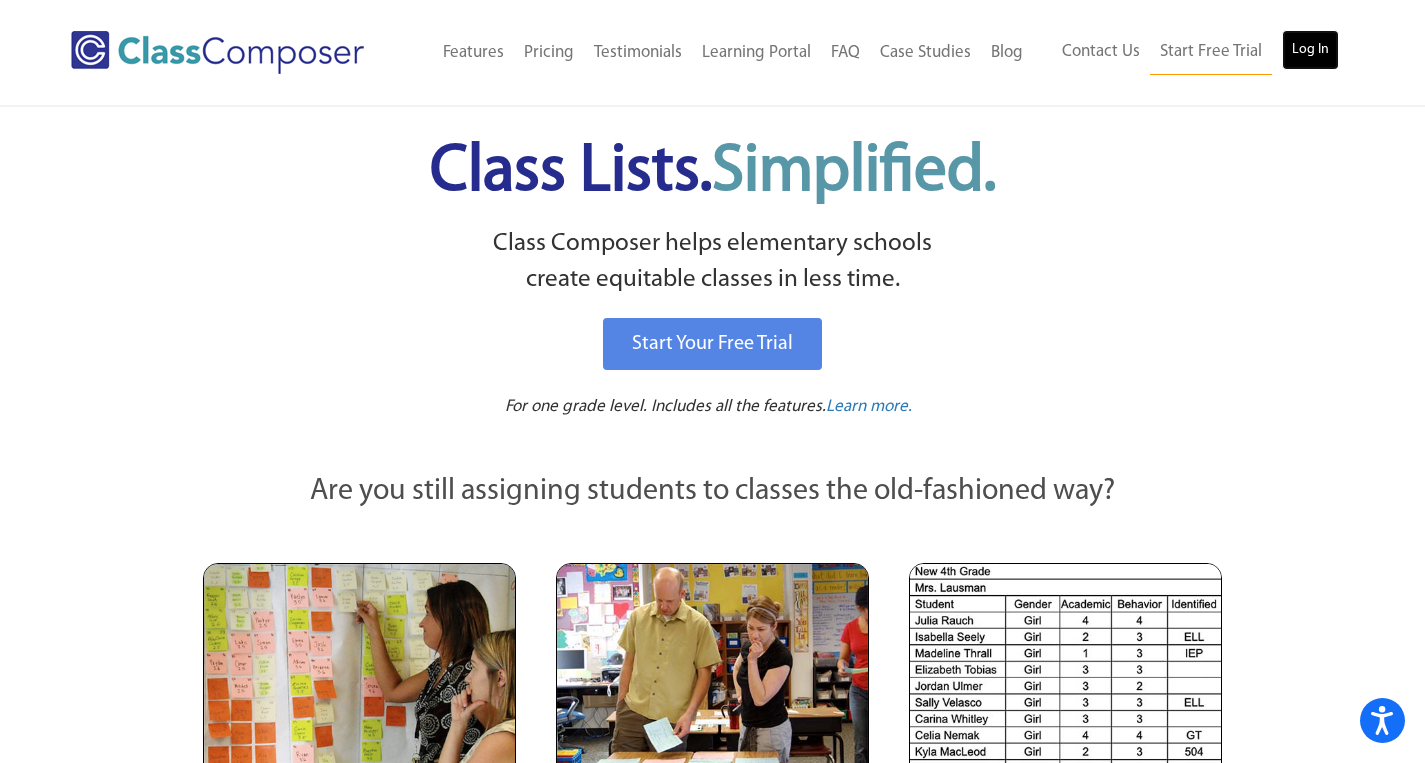 click on "Log In" at bounding box center [1310, 50] 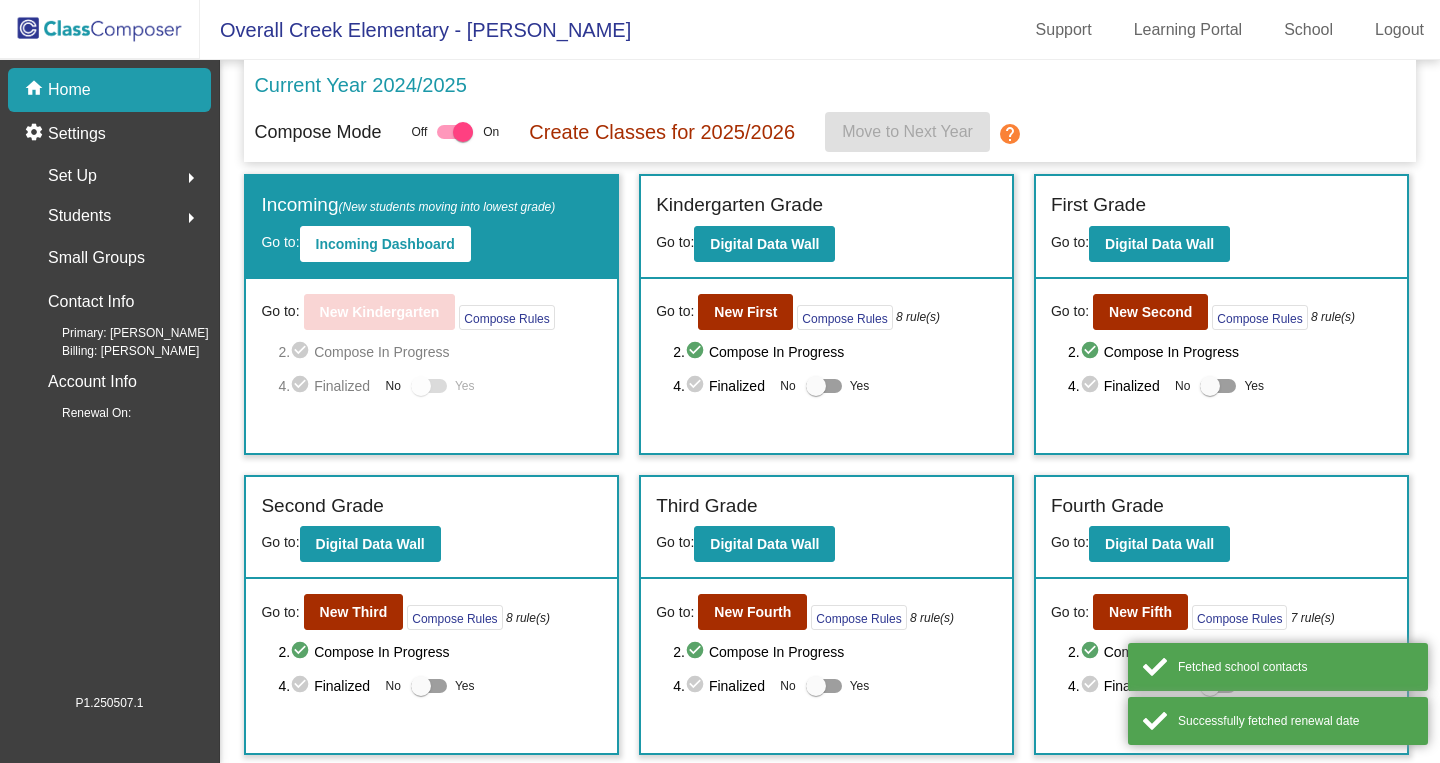 scroll, scrollTop: 0, scrollLeft: 0, axis: both 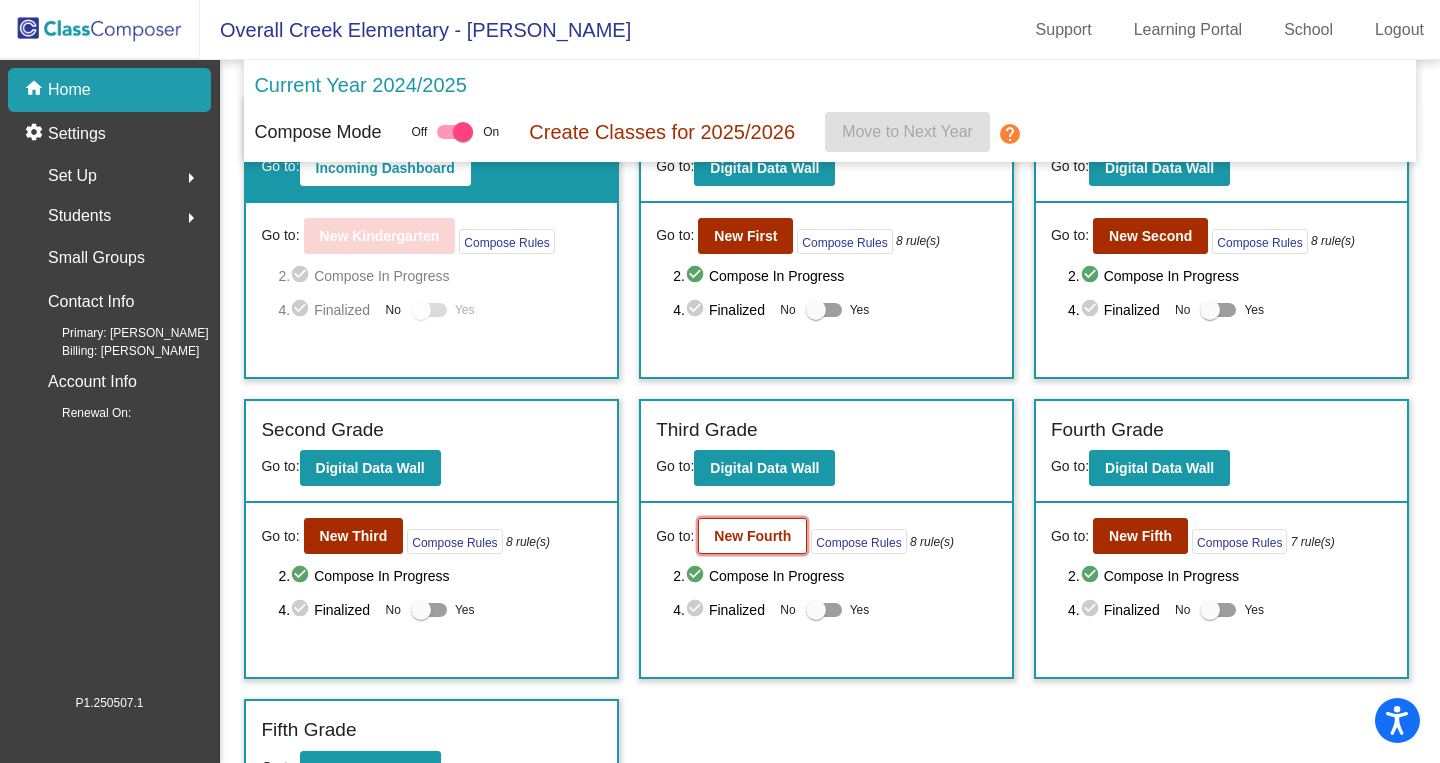 click on "New Fourth" 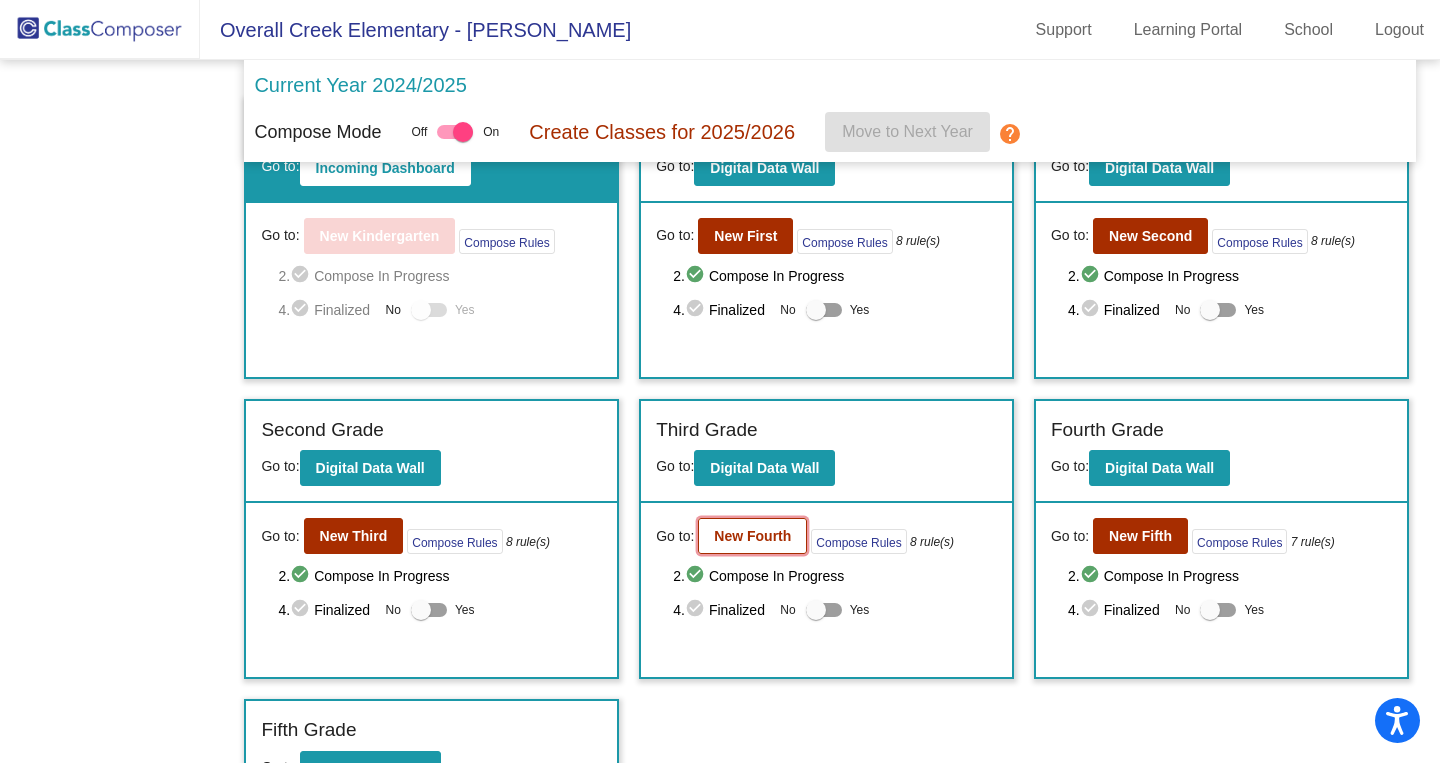 scroll, scrollTop: 0, scrollLeft: 0, axis: both 